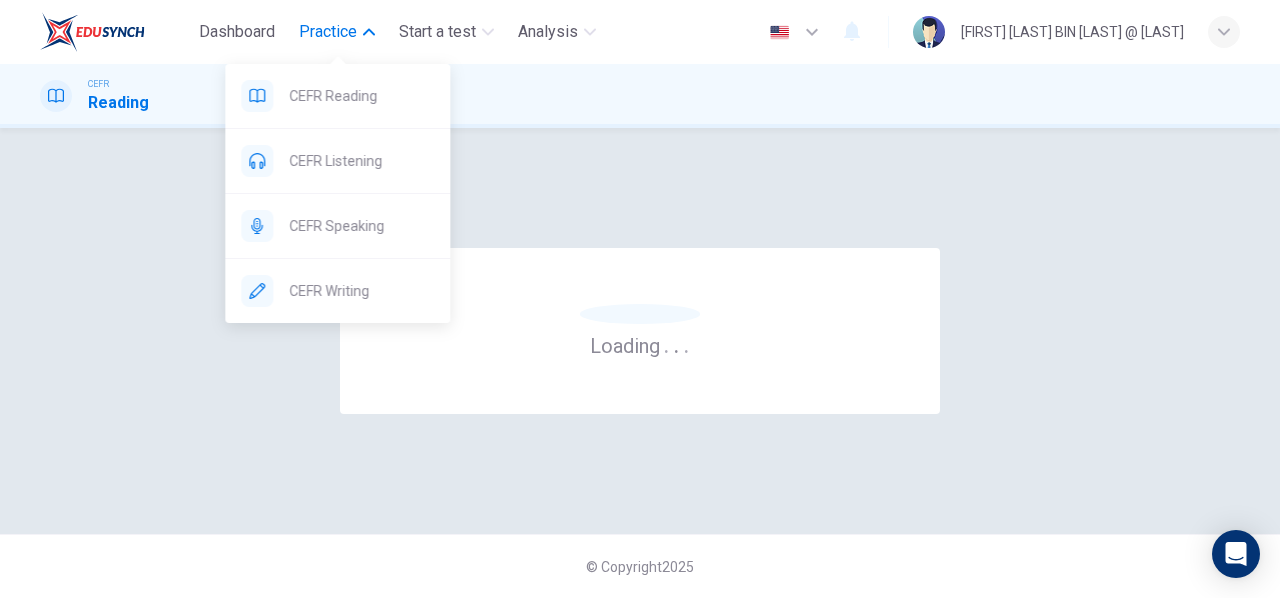 scroll, scrollTop: 0, scrollLeft: 0, axis: both 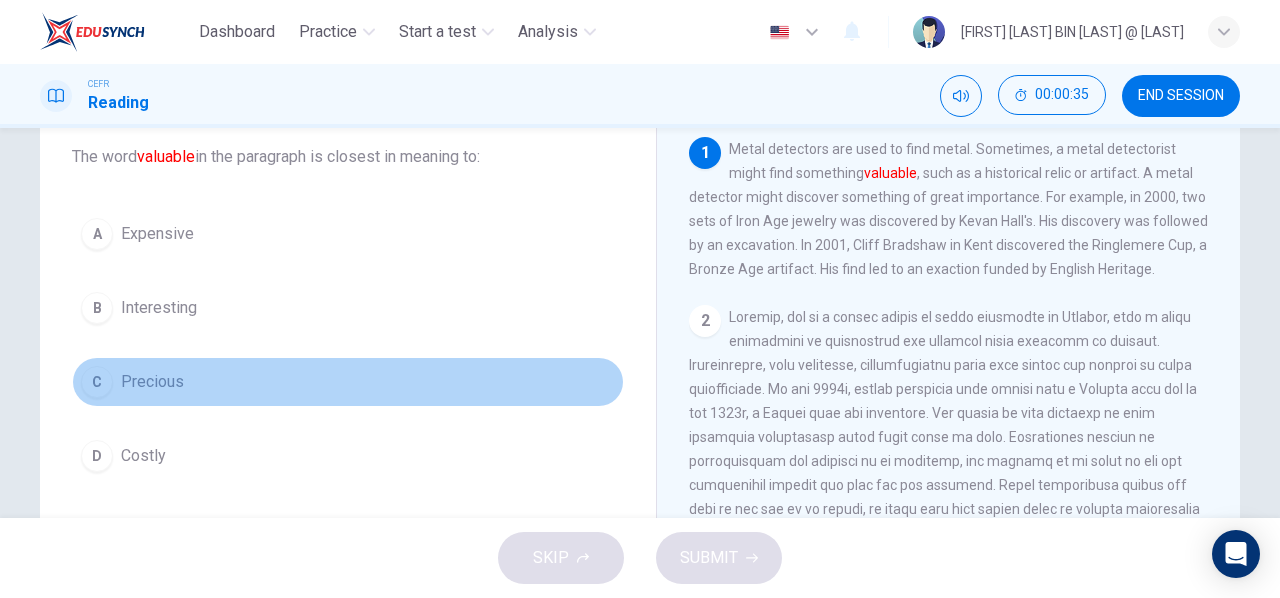 click on "C" at bounding box center (97, 234) 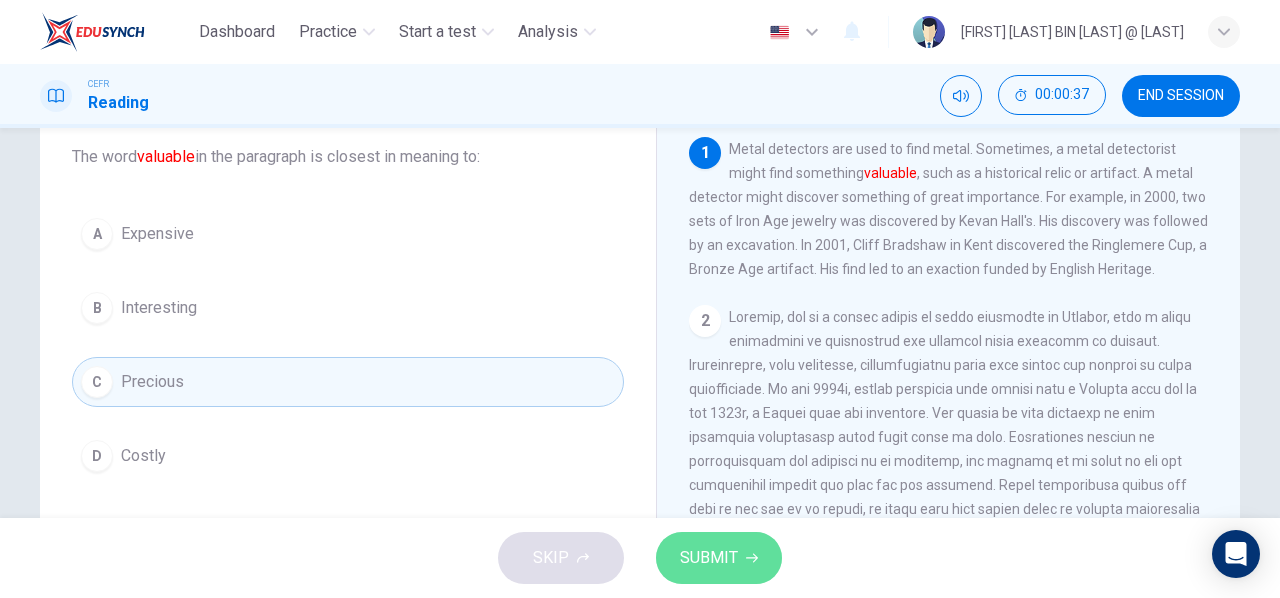 click on "SUBMIT" at bounding box center (719, 558) 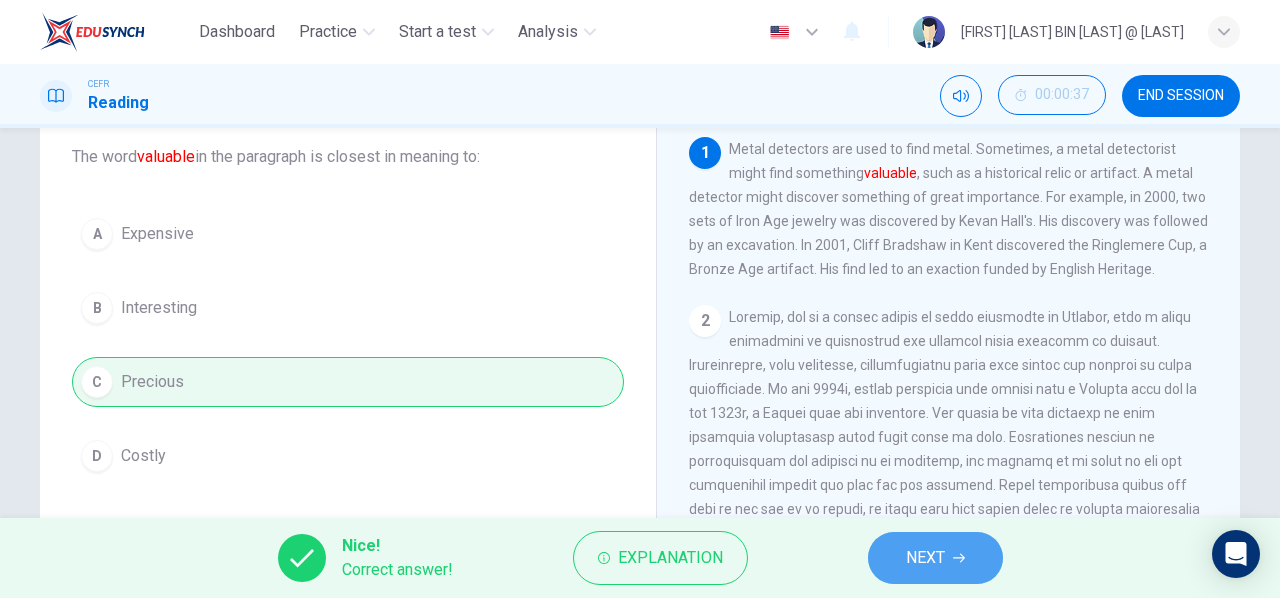 click on "NEXT" at bounding box center (925, 558) 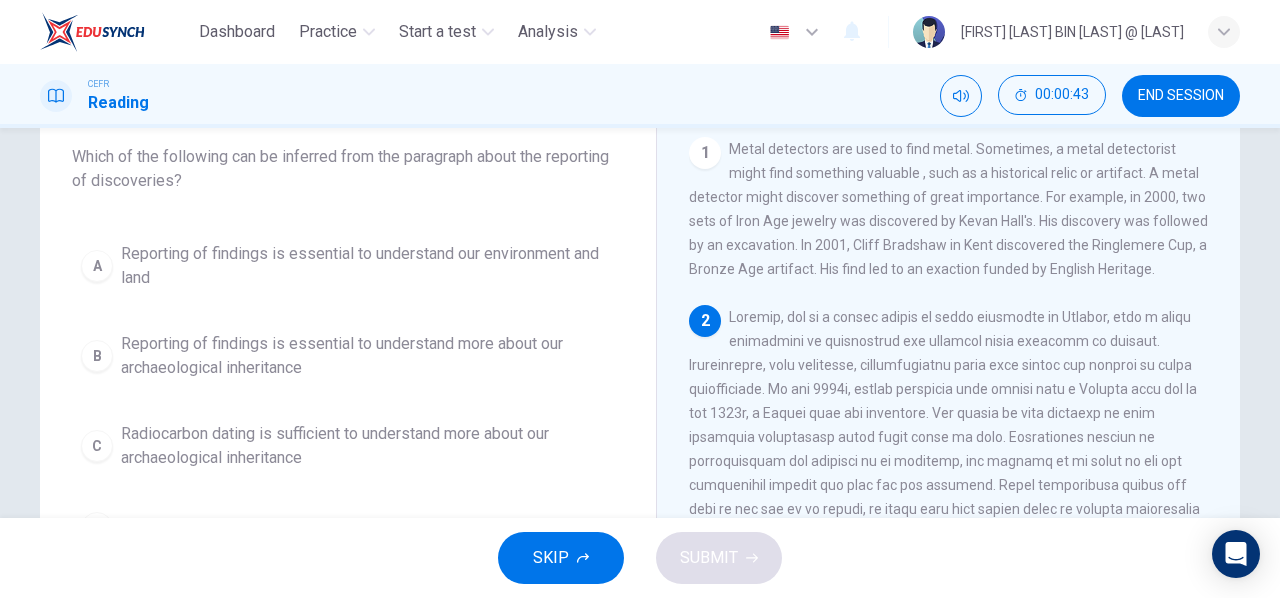 scroll, scrollTop: 177, scrollLeft: 0, axis: vertical 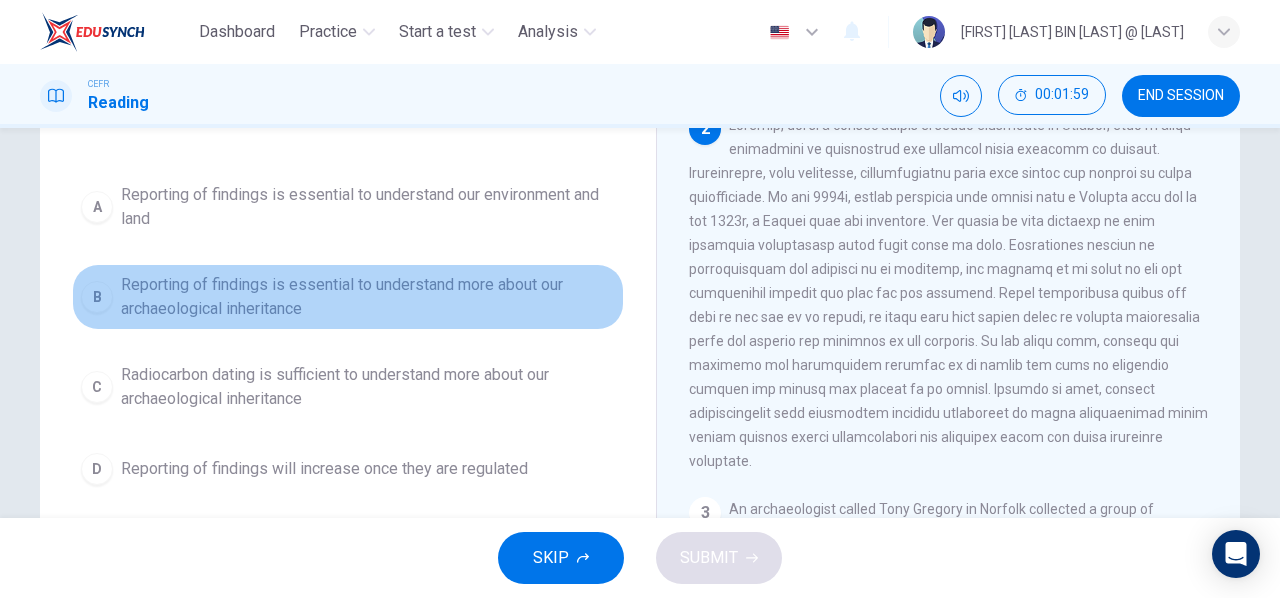 click on "B" at bounding box center [97, 207] 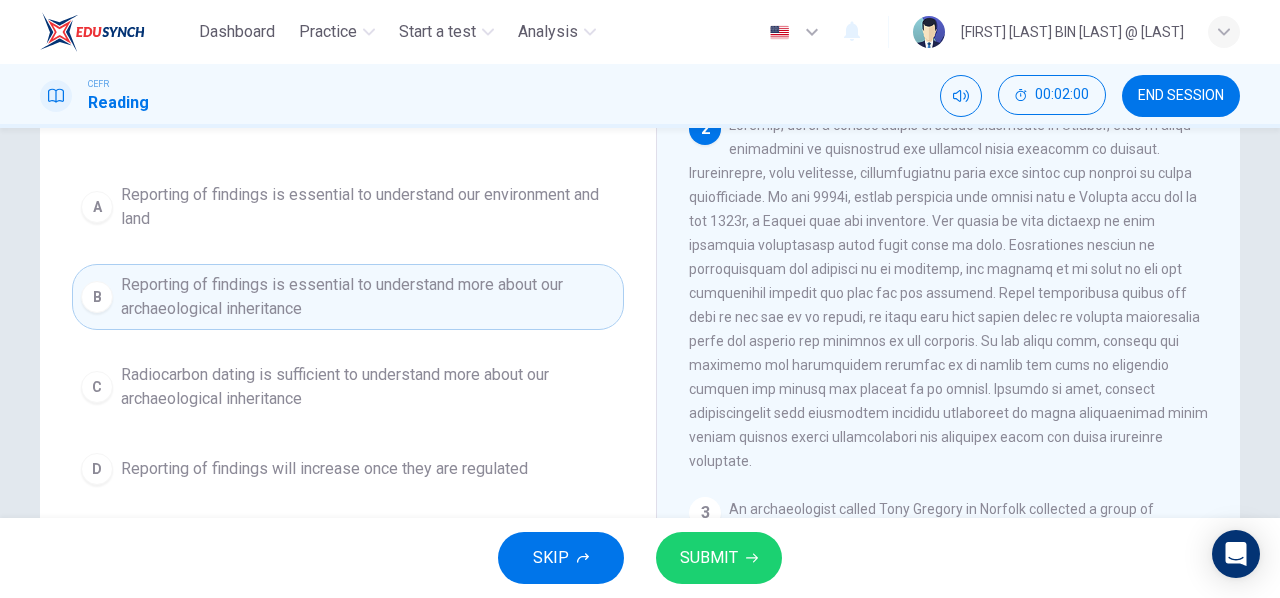 scroll, scrollTop: 210, scrollLeft: 0, axis: vertical 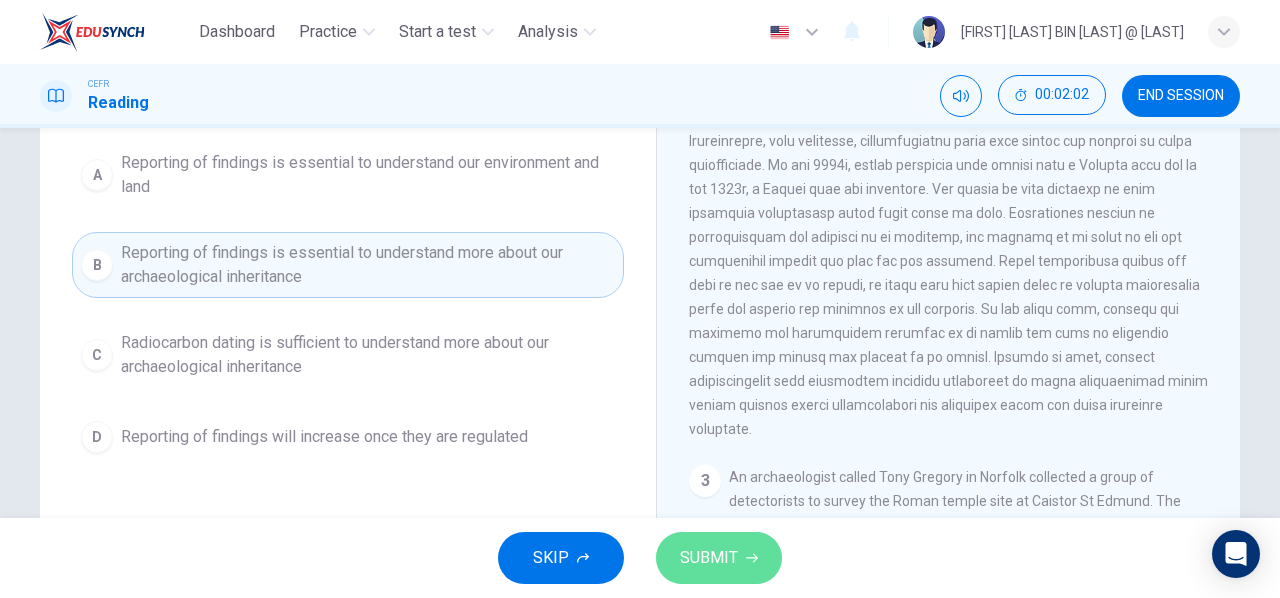 click on "SUBMIT" at bounding box center (709, 558) 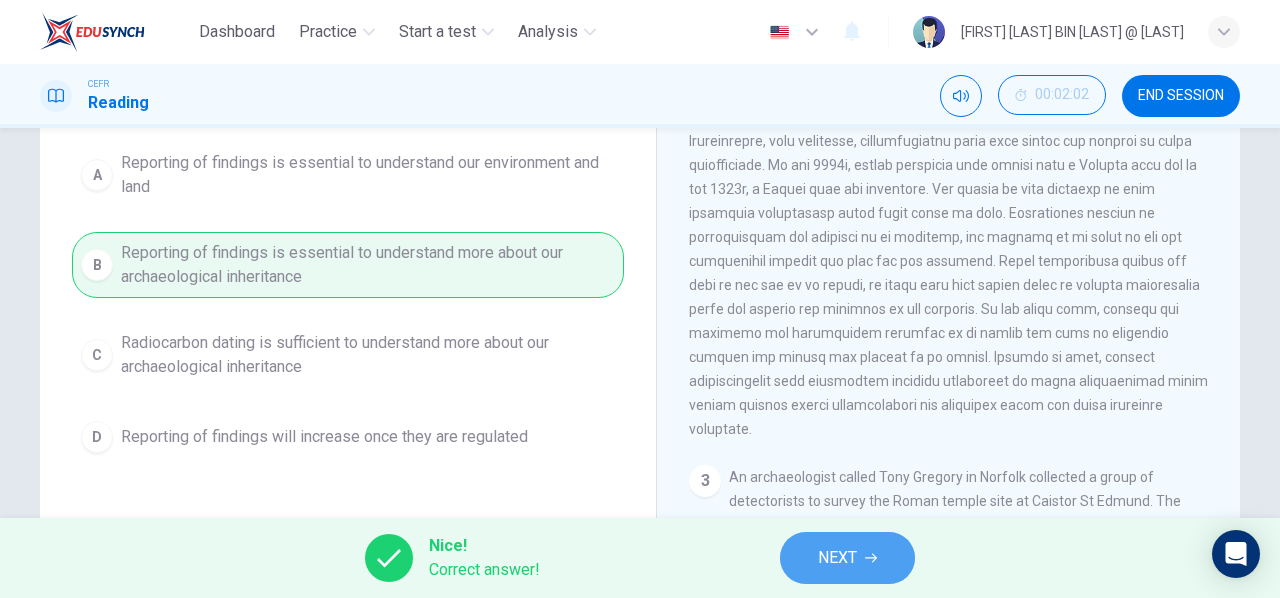 click on "NEXT" at bounding box center [837, 558] 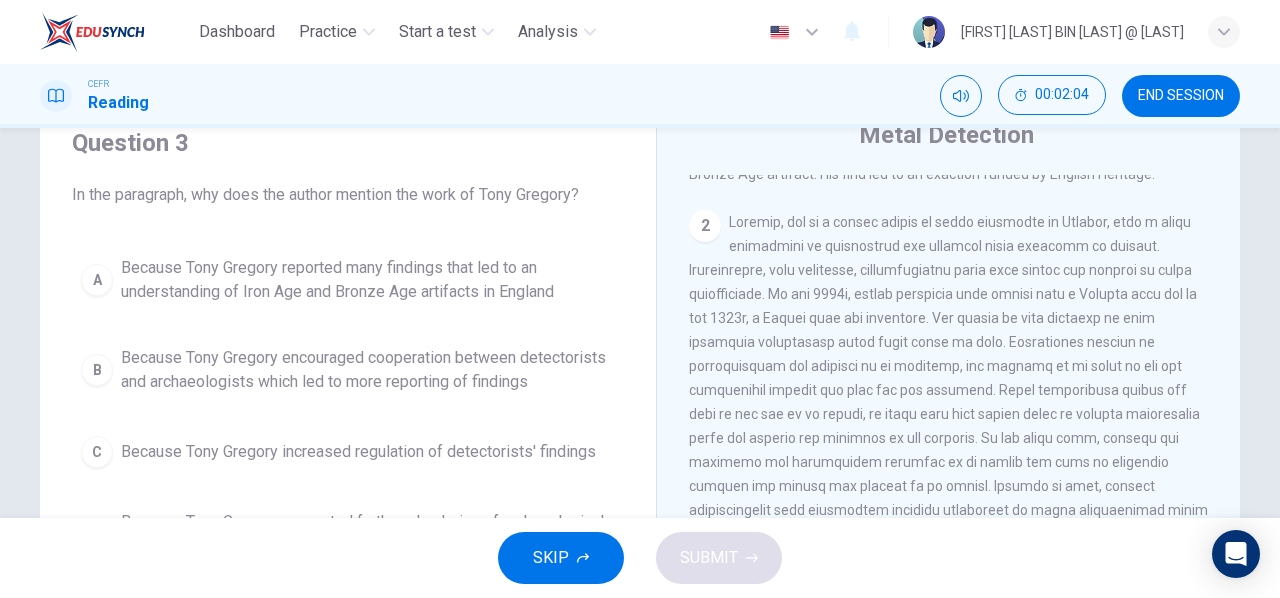 scroll, scrollTop: 80, scrollLeft: 0, axis: vertical 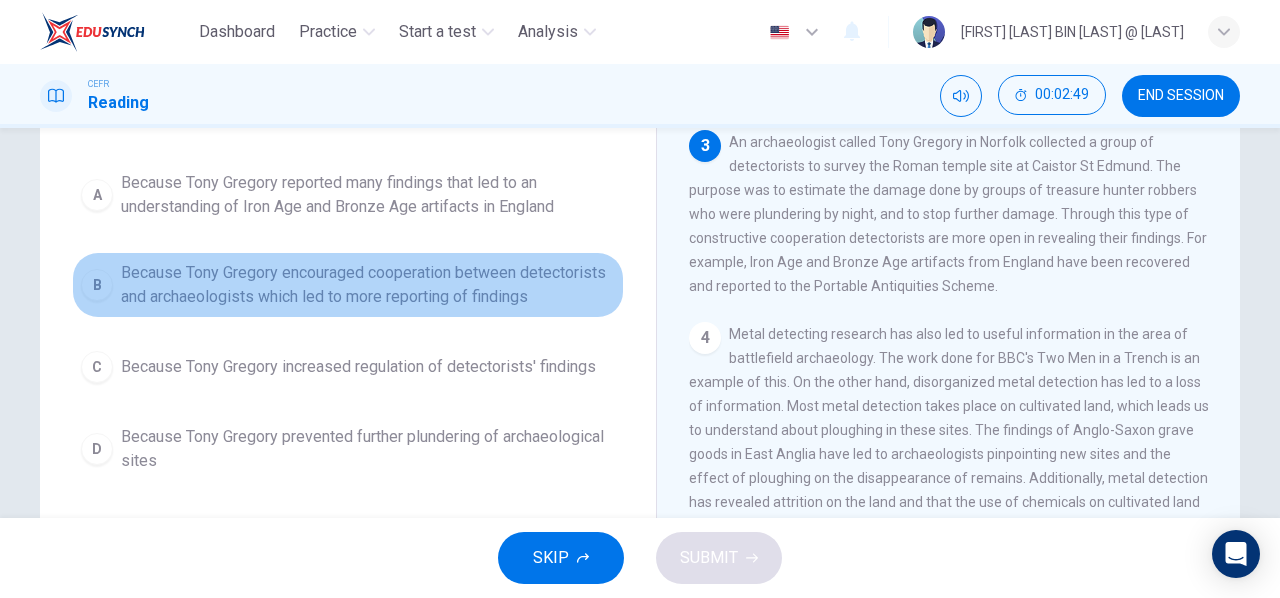 click on "B" at bounding box center (97, 195) 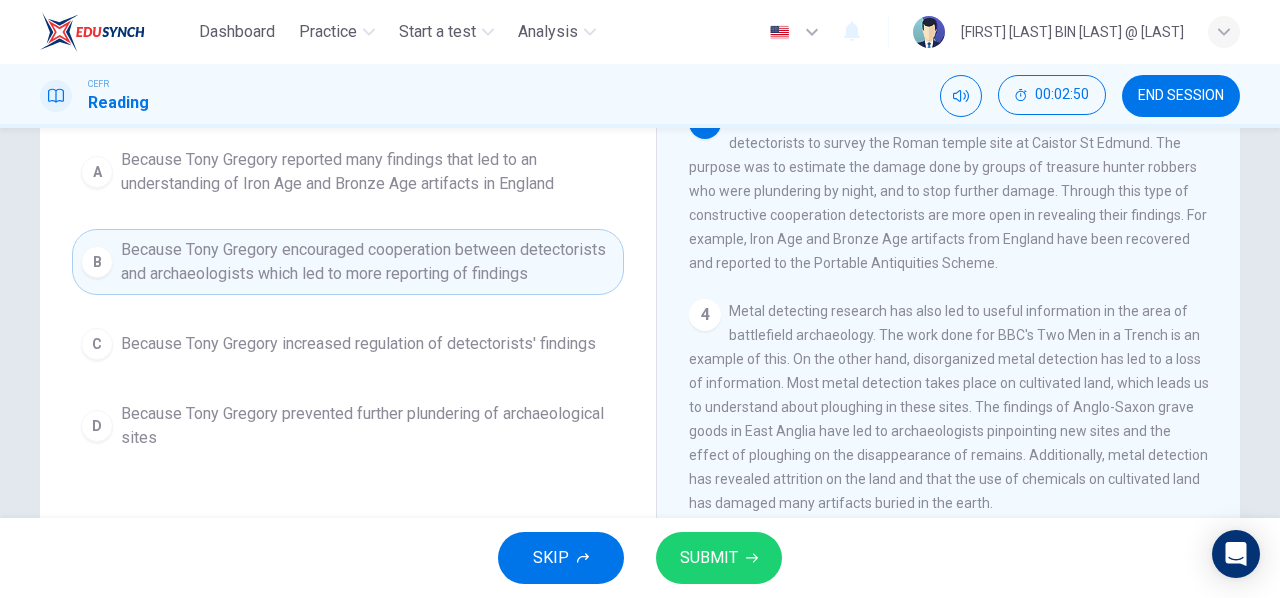 scroll, scrollTop: 190, scrollLeft: 0, axis: vertical 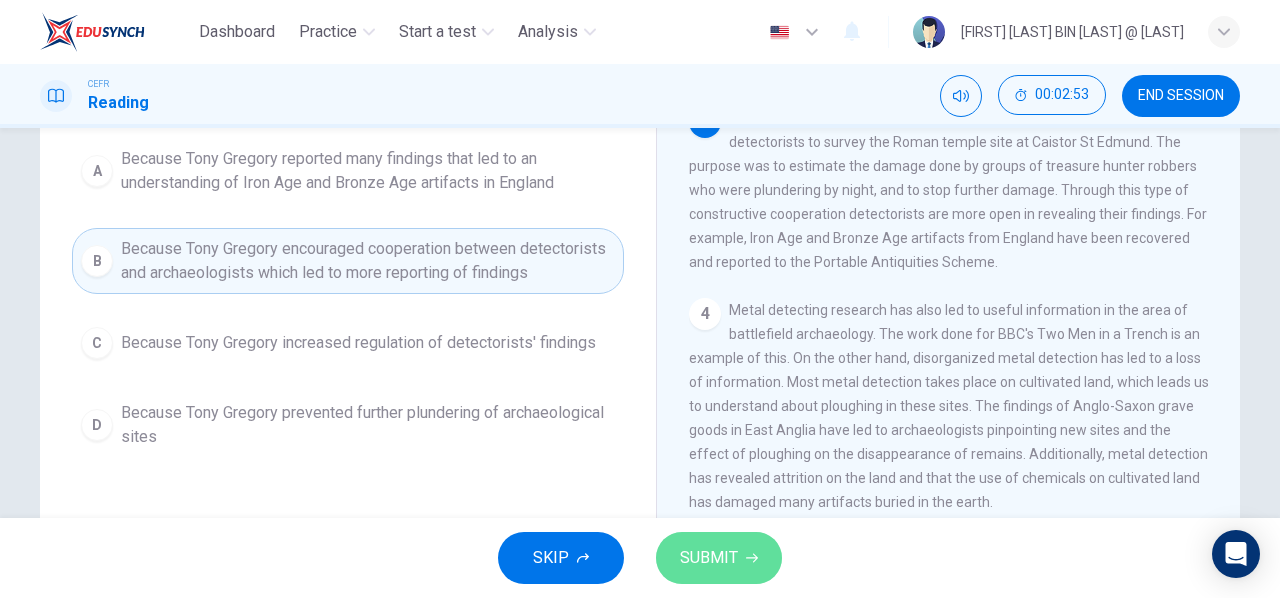 click on "SUBMIT" at bounding box center (709, 558) 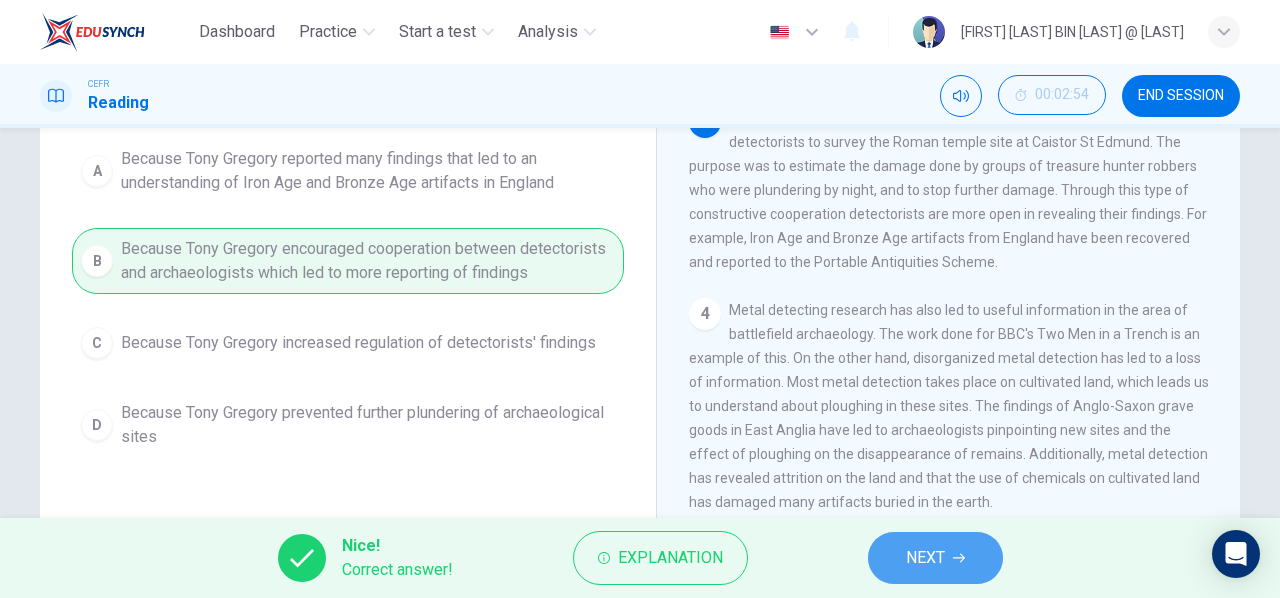 click on "NEXT" at bounding box center [925, 558] 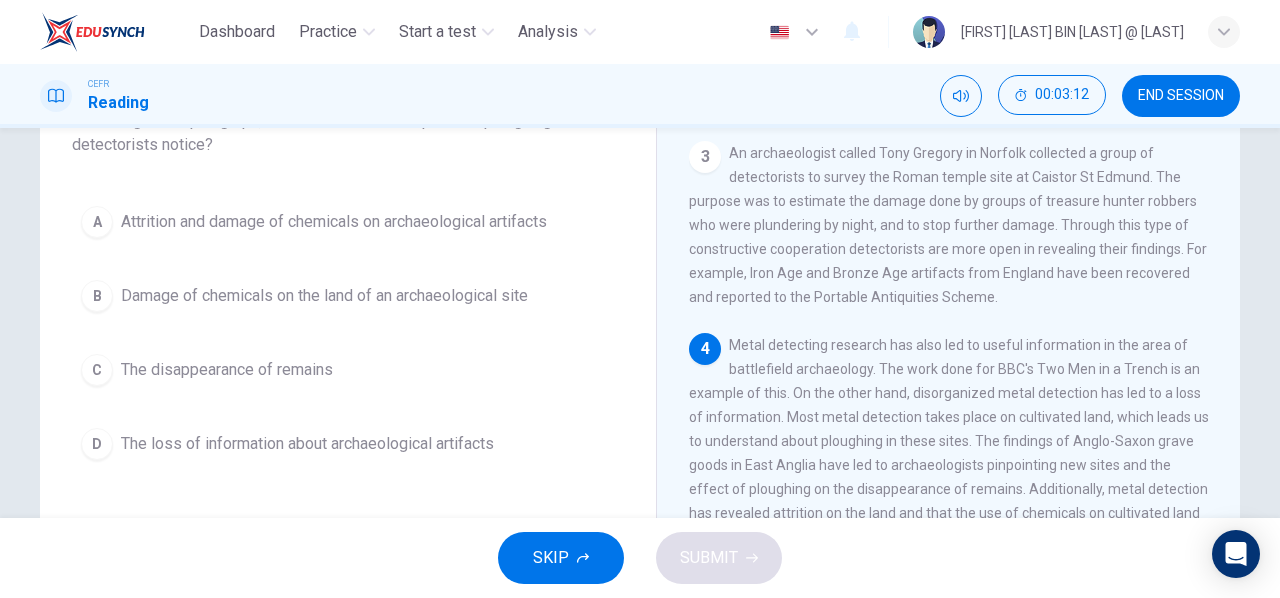 scroll, scrollTop: 156, scrollLeft: 0, axis: vertical 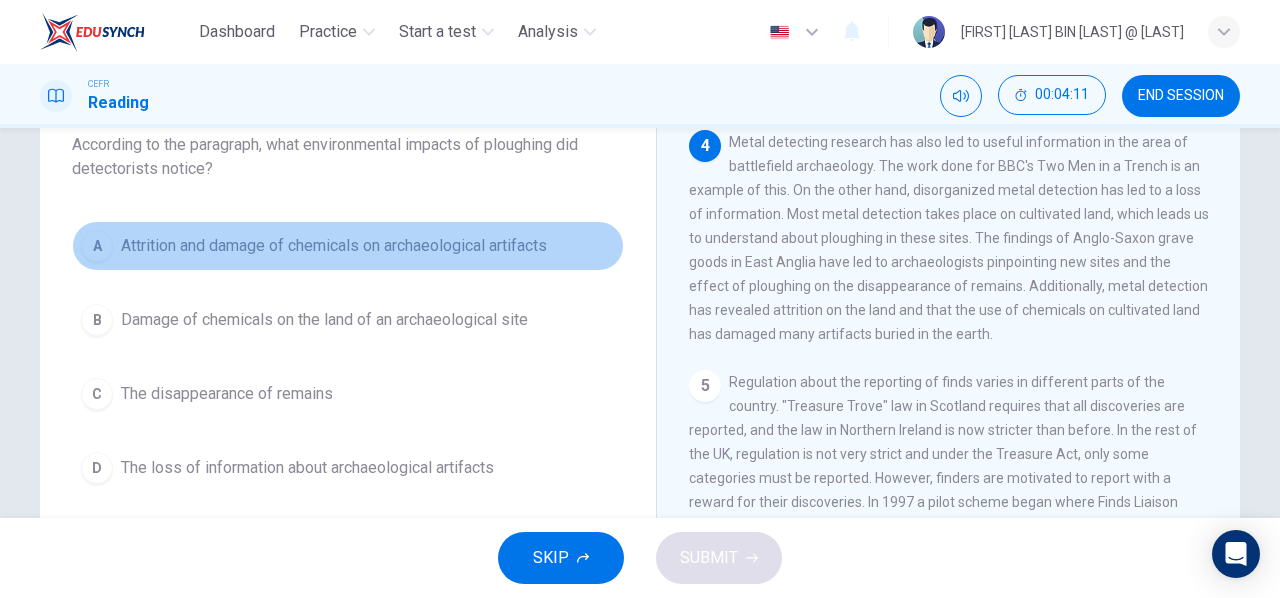 click on "A" at bounding box center (97, 246) 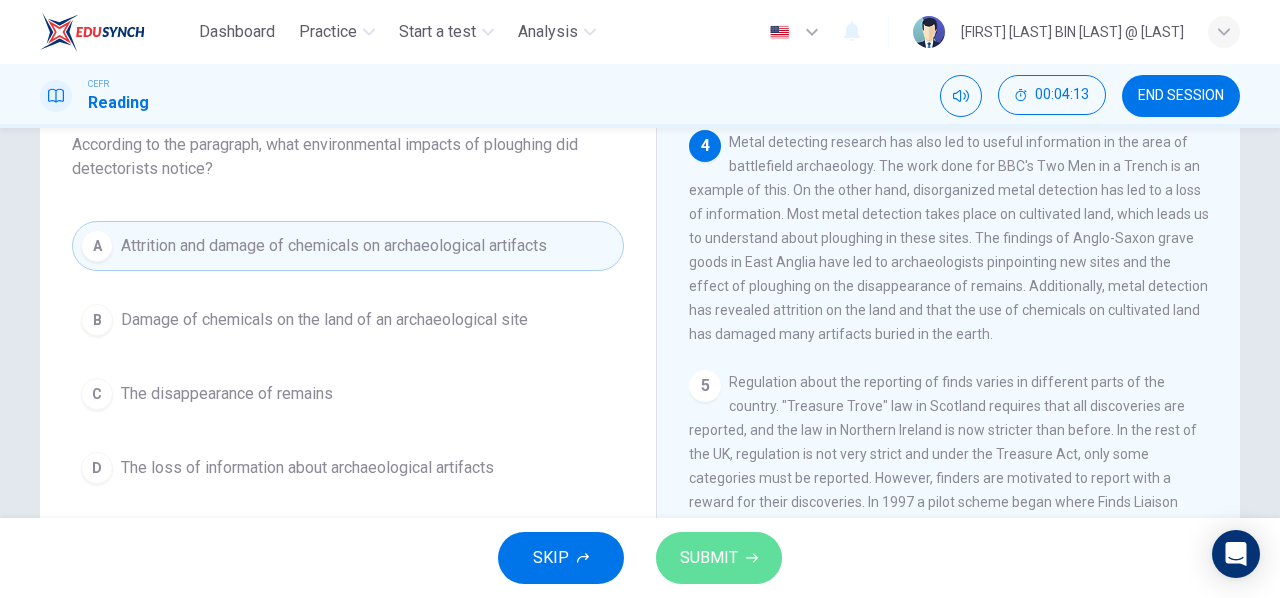 click on "SUBMIT" at bounding box center [709, 558] 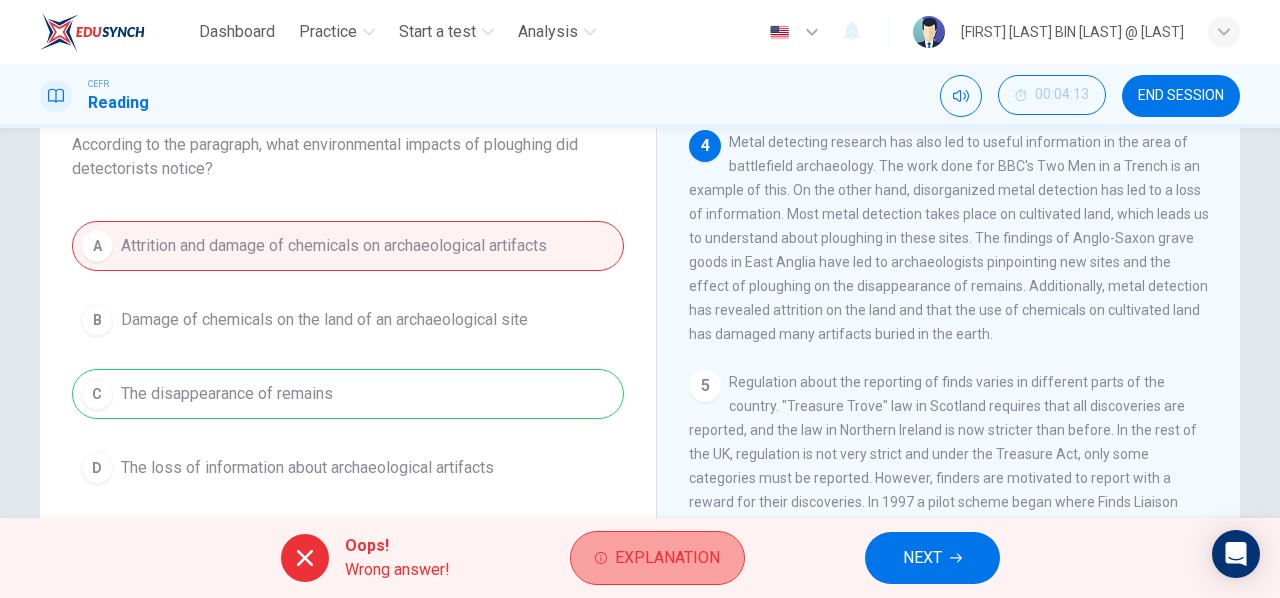 click on "Explanation" at bounding box center [667, 558] 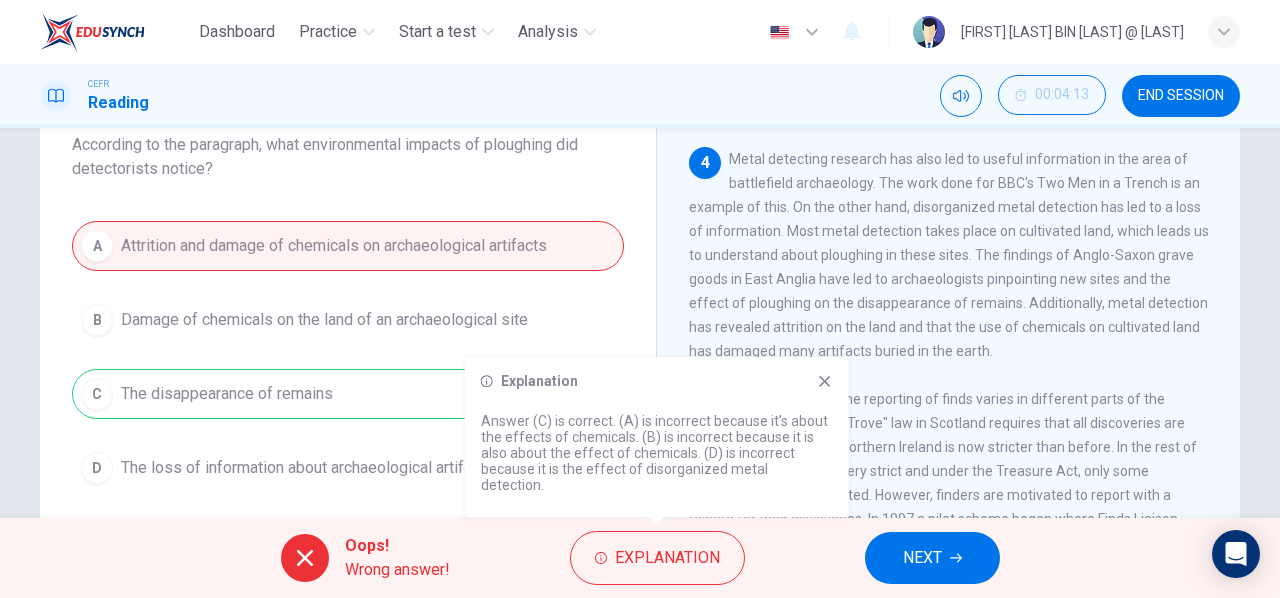scroll, scrollTop: 723, scrollLeft: 0, axis: vertical 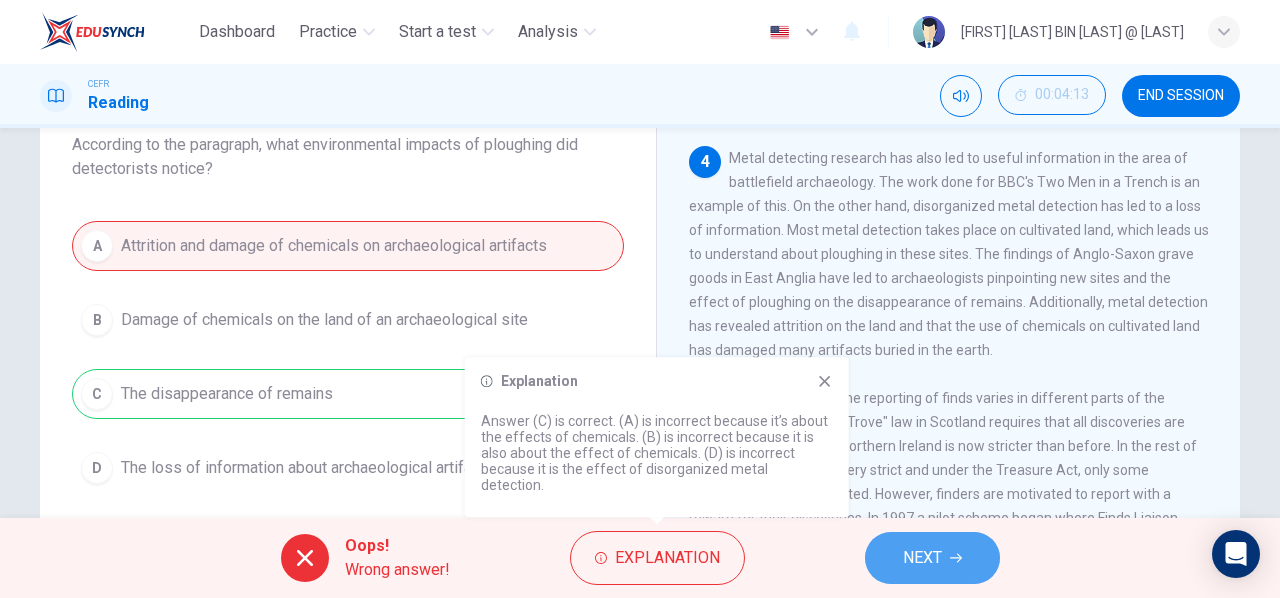 click on "NEXT" at bounding box center (922, 558) 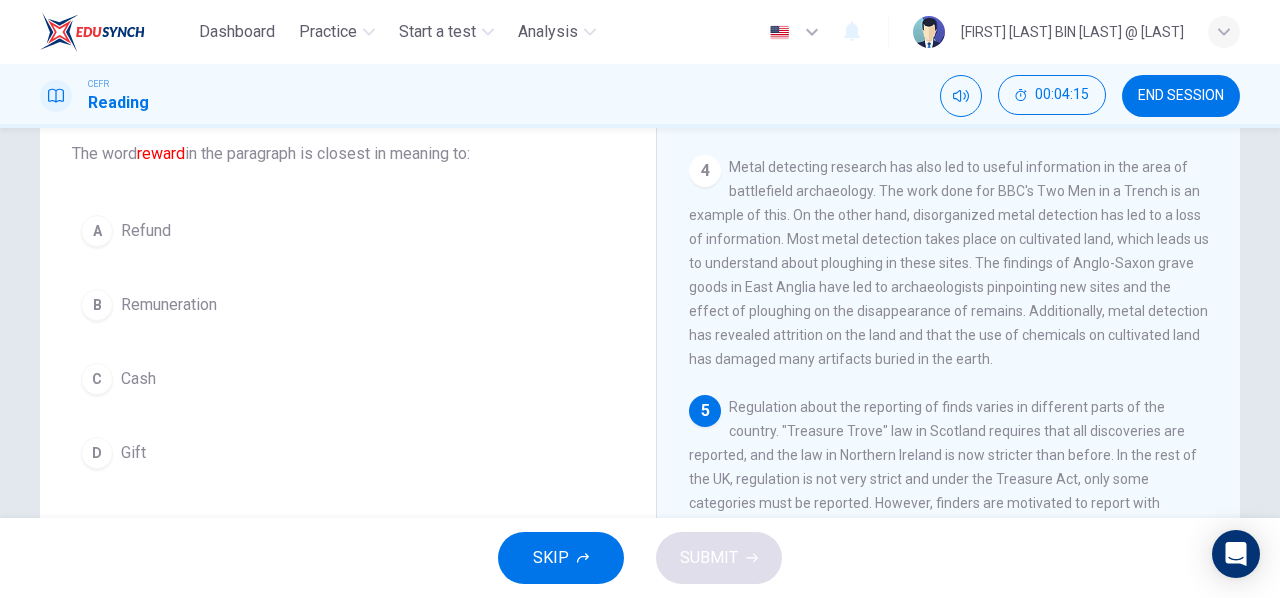 scroll, scrollTop: 123, scrollLeft: 0, axis: vertical 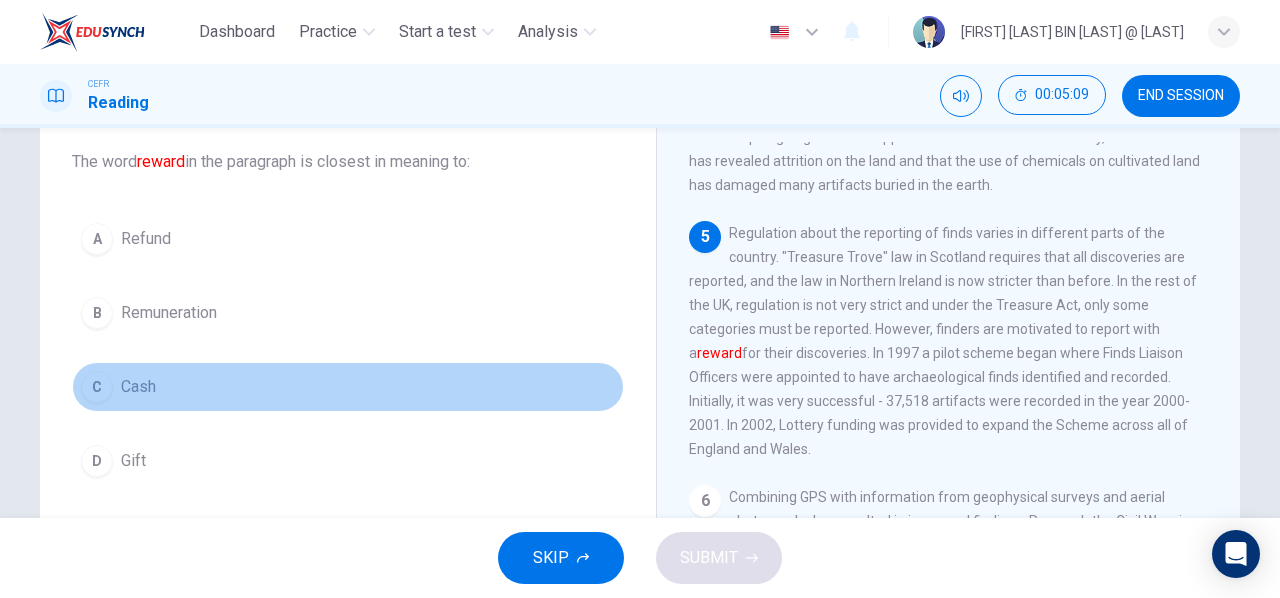 click on "C Cash" at bounding box center (348, 387) 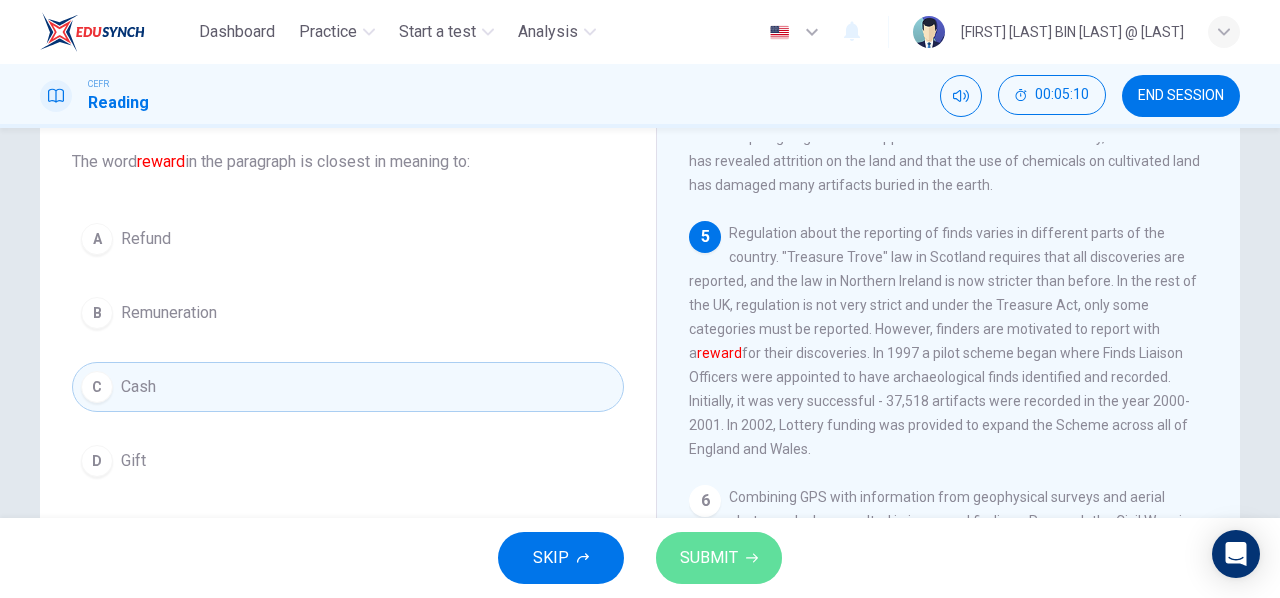 click on "SUBMIT" at bounding box center [719, 558] 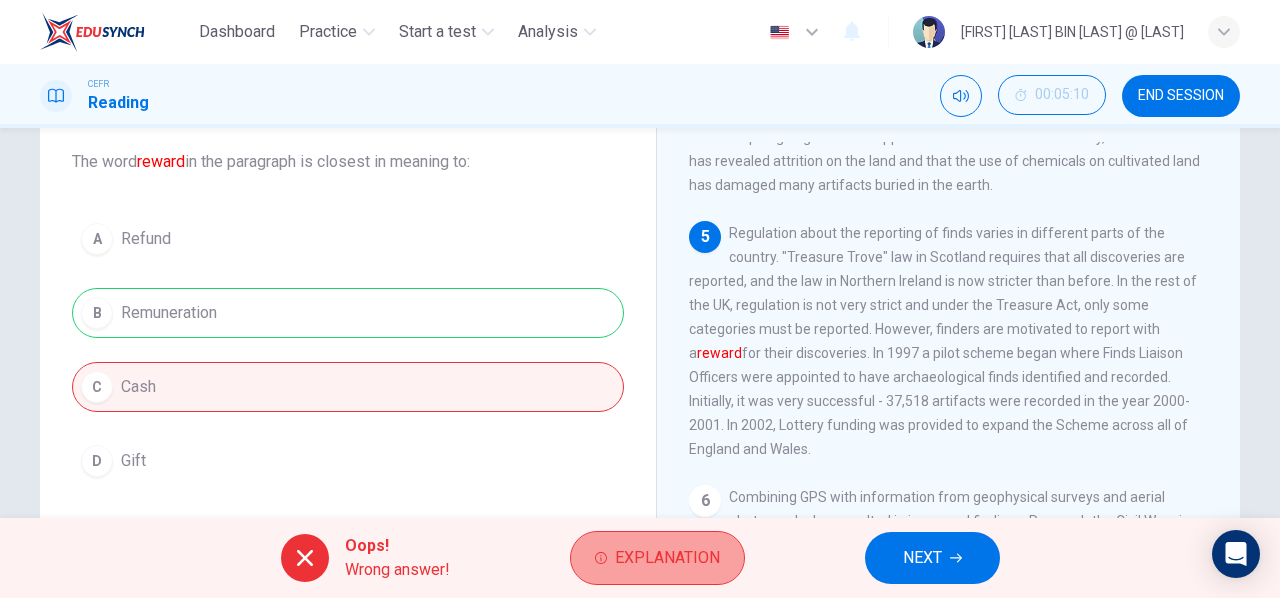 click on "Explanation" at bounding box center [667, 558] 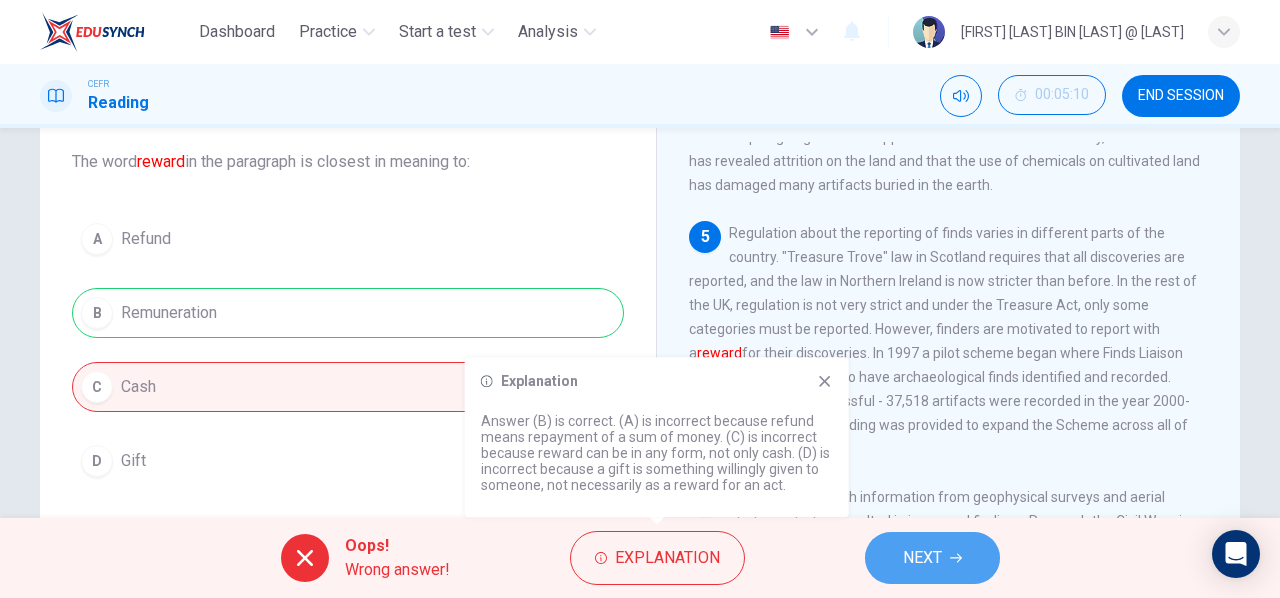click on "NEXT" at bounding box center [922, 558] 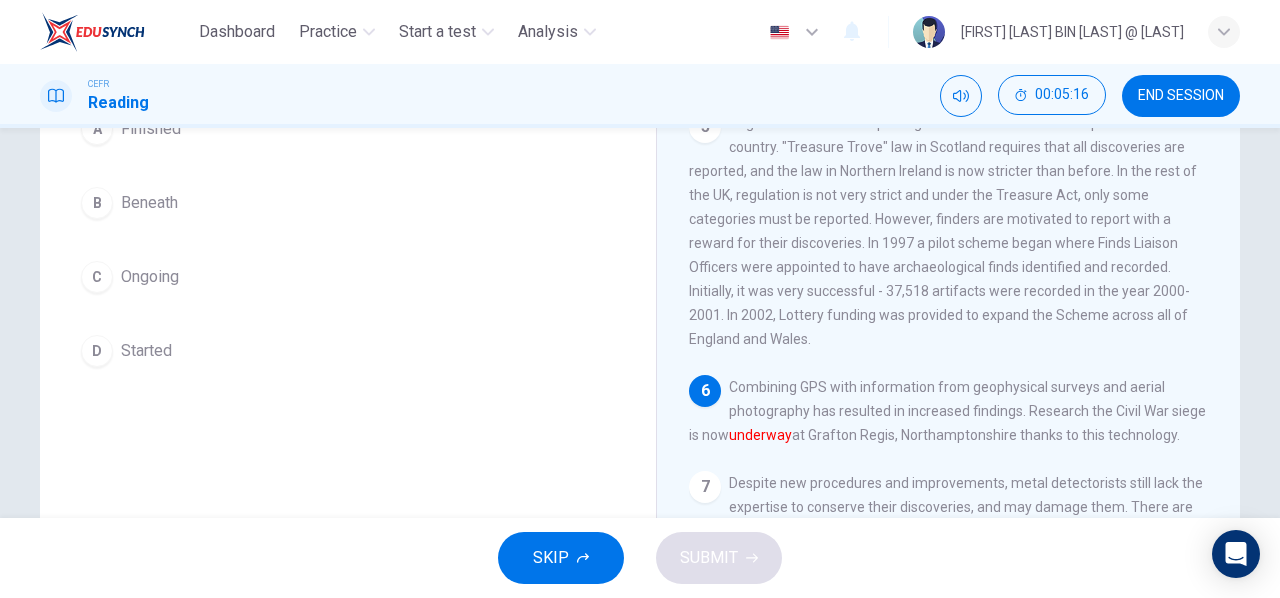 scroll, scrollTop: 224, scrollLeft: 0, axis: vertical 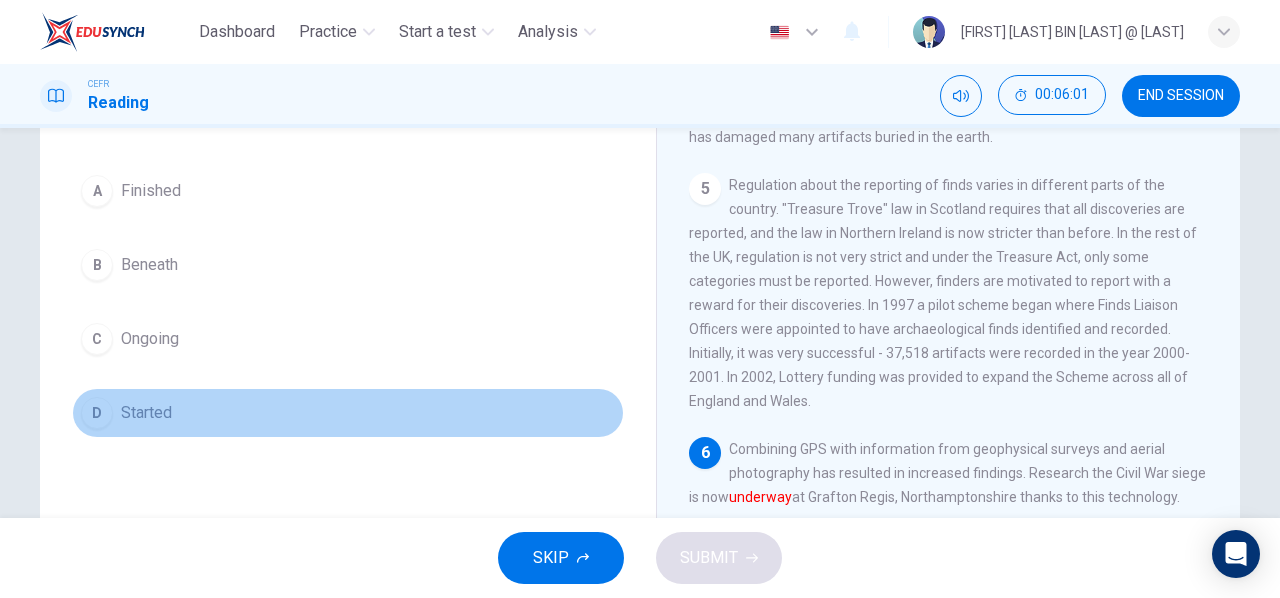 click on "D" at bounding box center [97, 191] 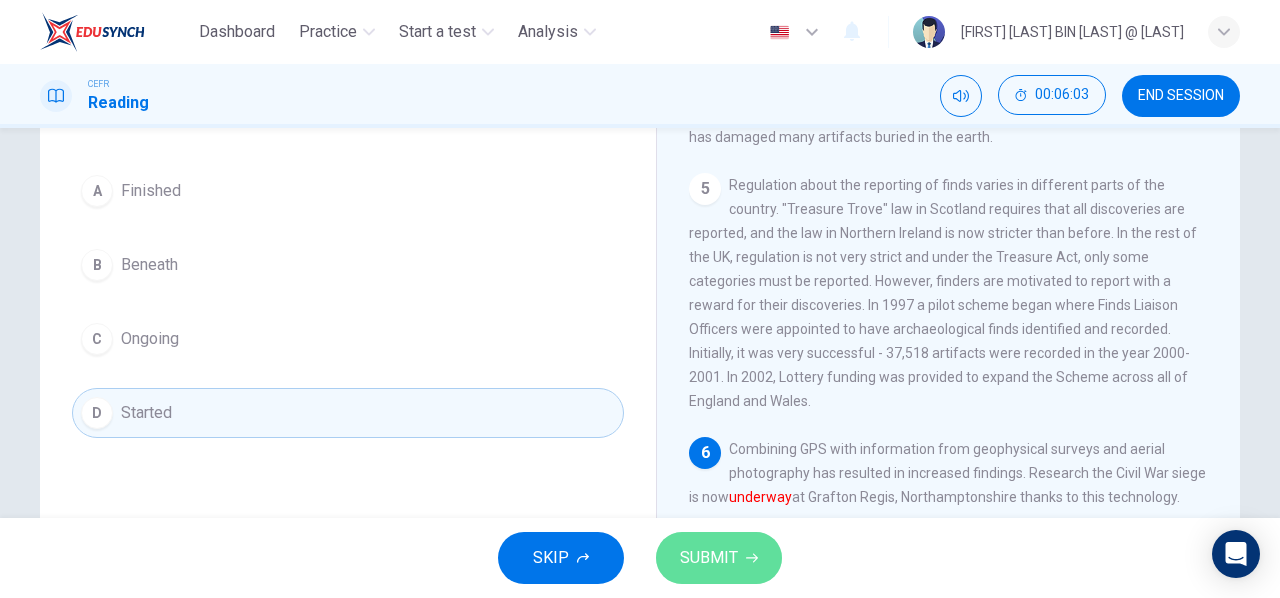 click at bounding box center (752, 558) 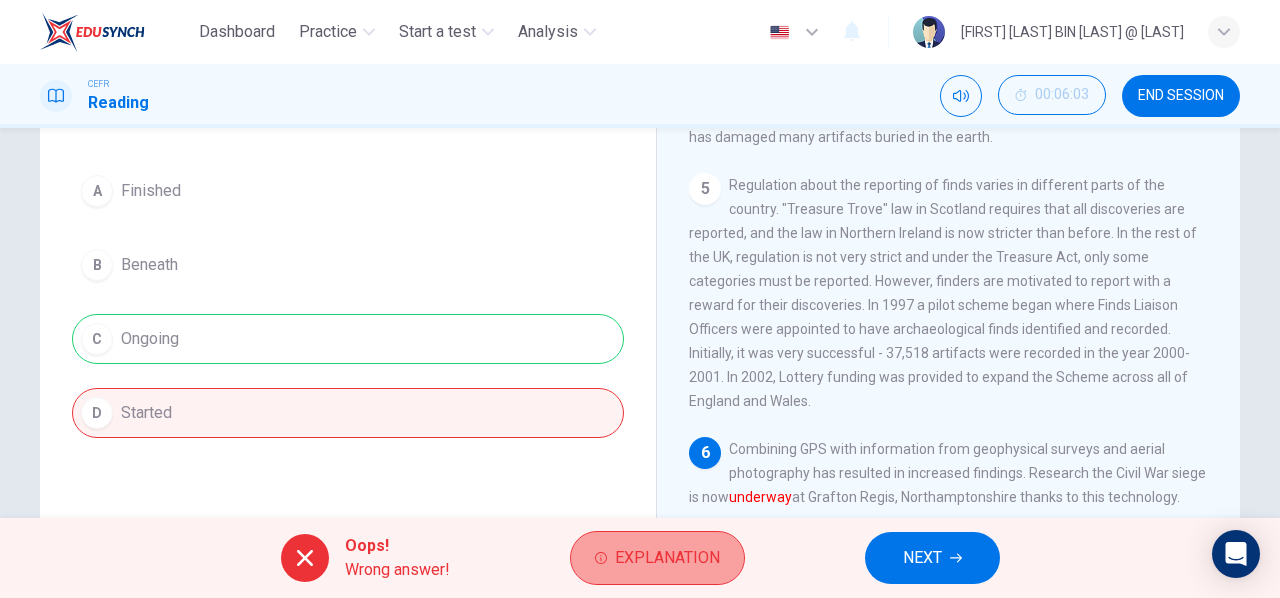 click on "Explanation" at bounding box center (667, 558) 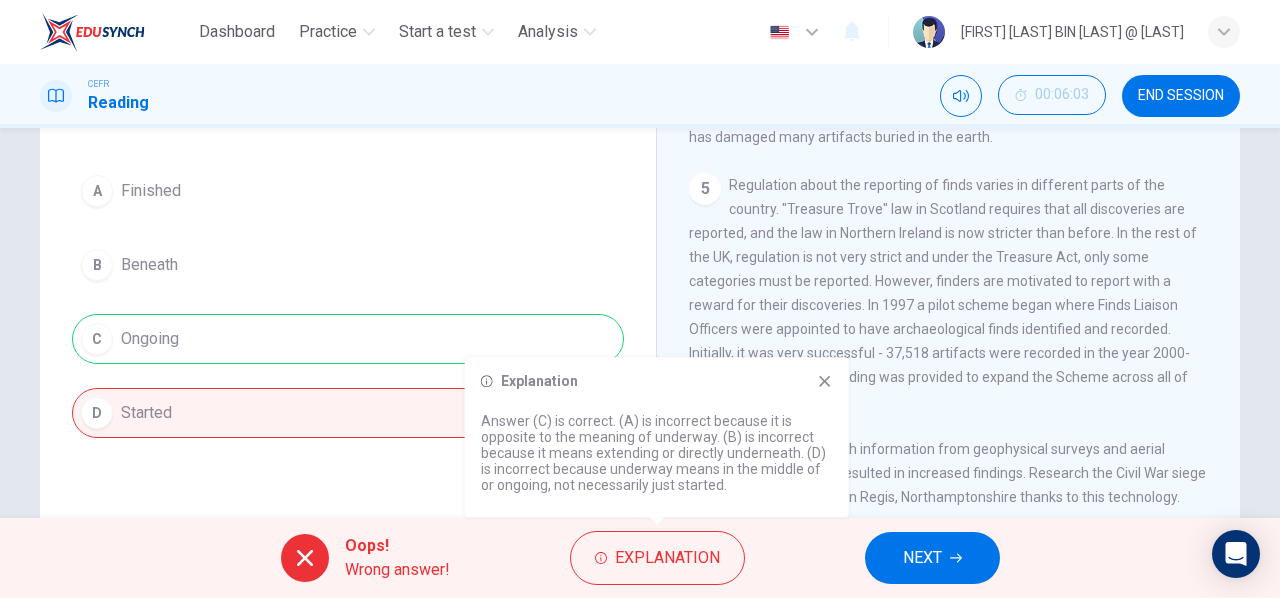 click at bounding box center (825, 381) 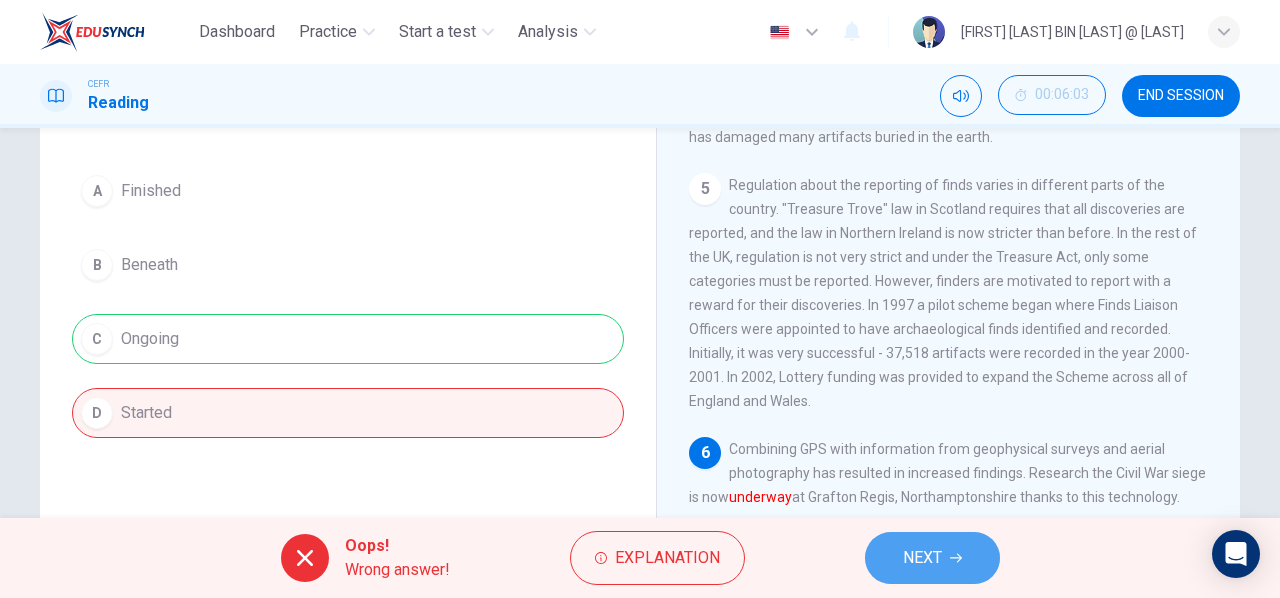 click on "NEXT" at bounding box center (932, 558) 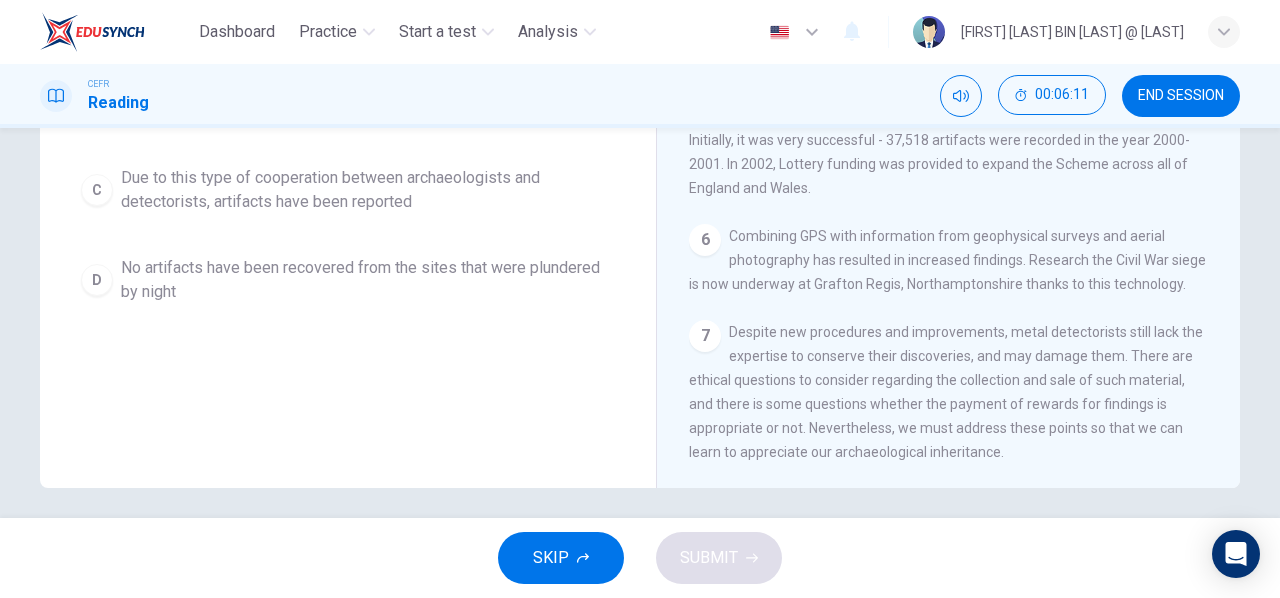 scroll, scrollTop: 385, scrollLeft: 0, axis: vertical 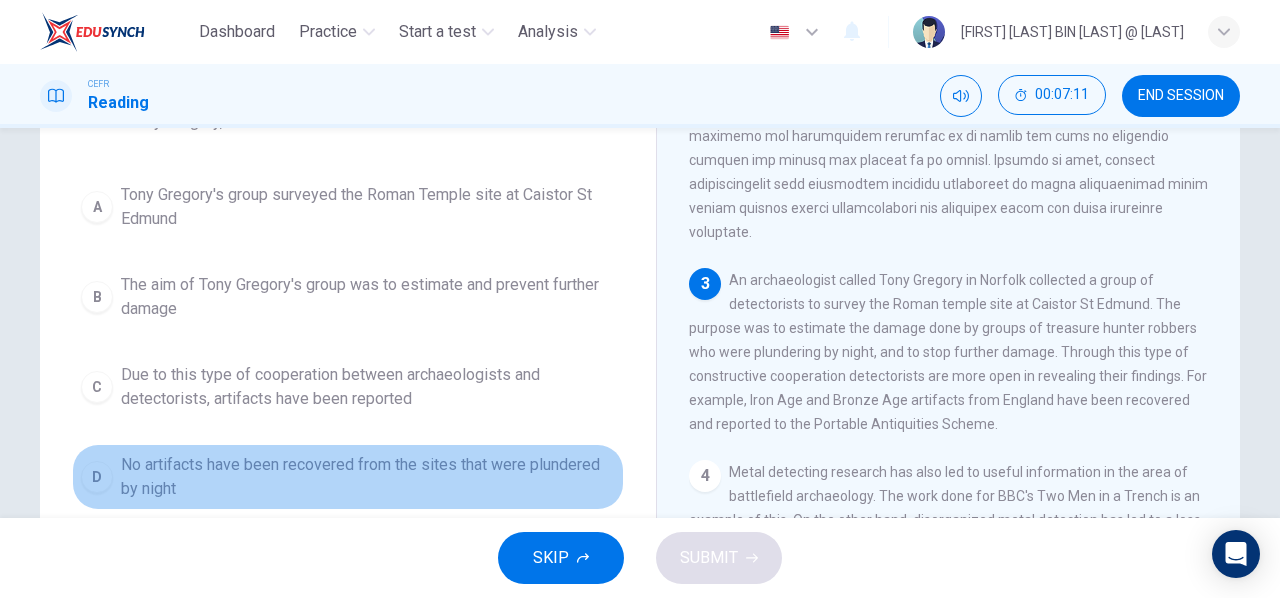 click on "No artifacts have been recovered from the sites that were plundered by night" at bounding box center [368, 207] 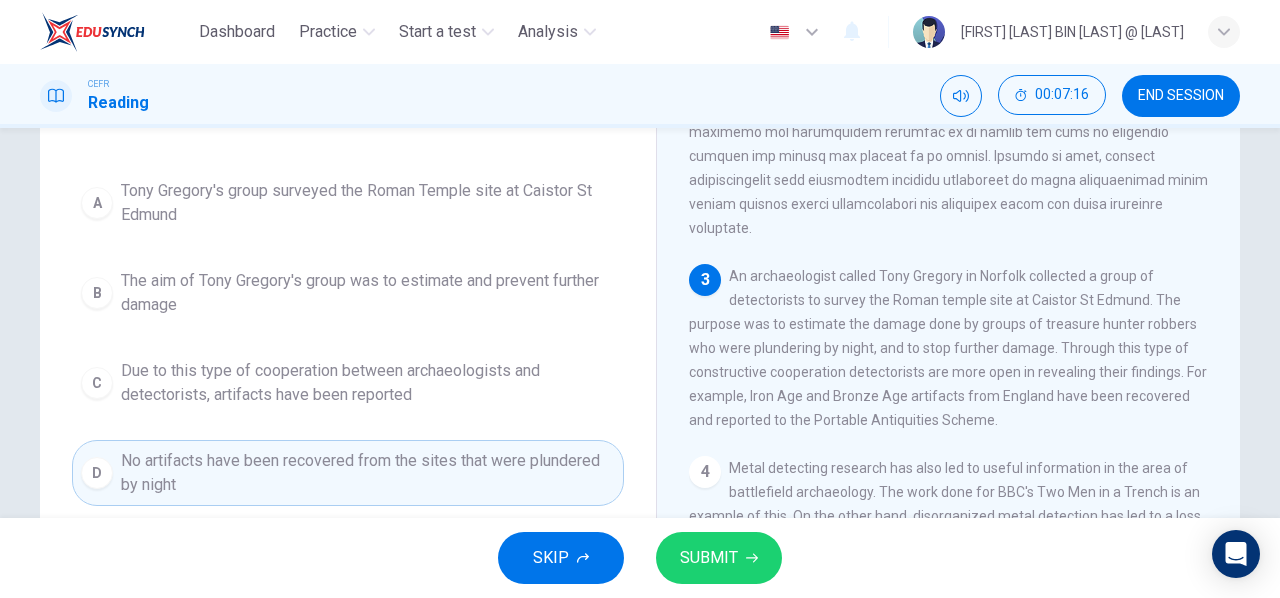 scroll, scrollTop: 194, scrollLeft: 0, axis: vertical 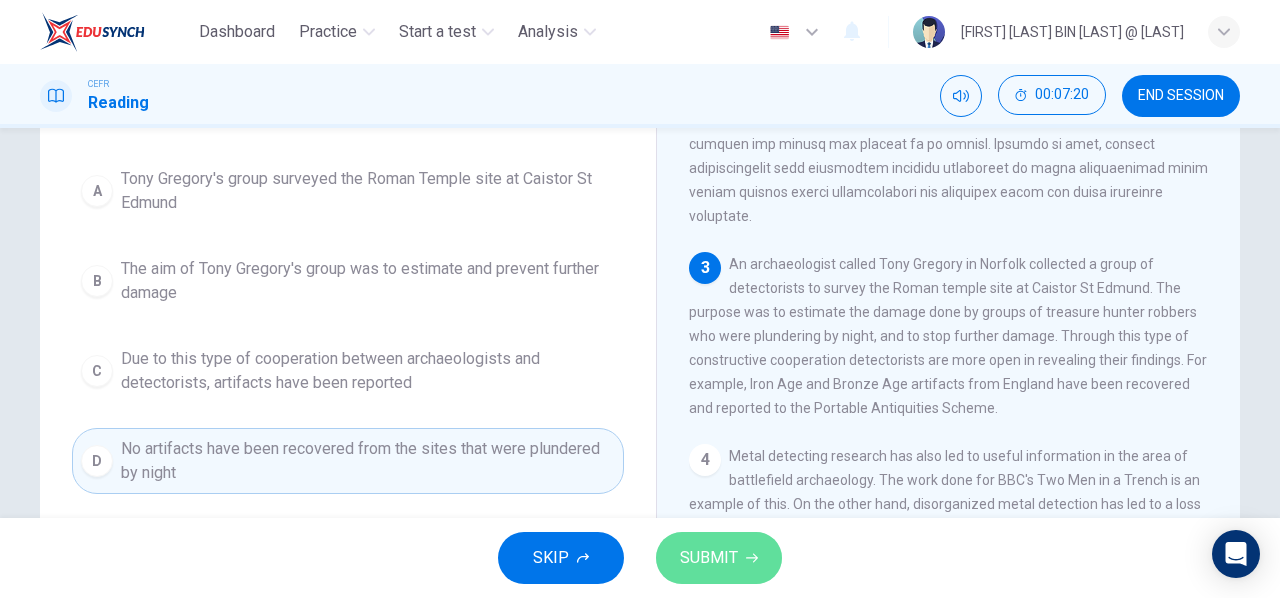 click on "SUBMIT" at bounding box center (709, 558) 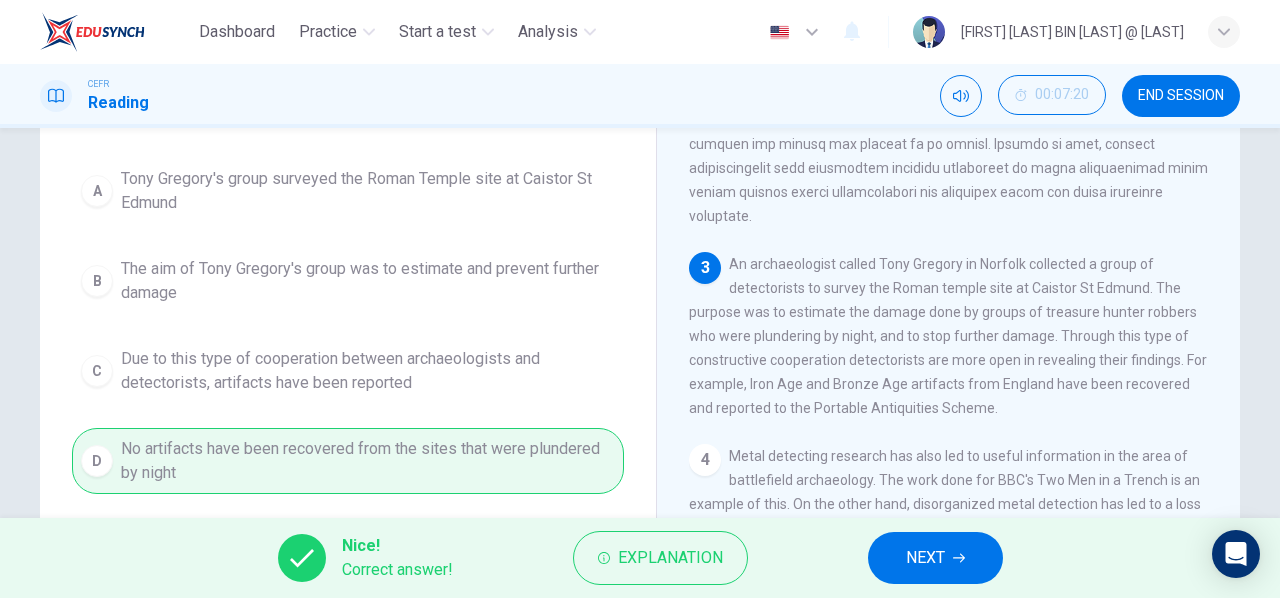 click at bounding box center (959, 558) 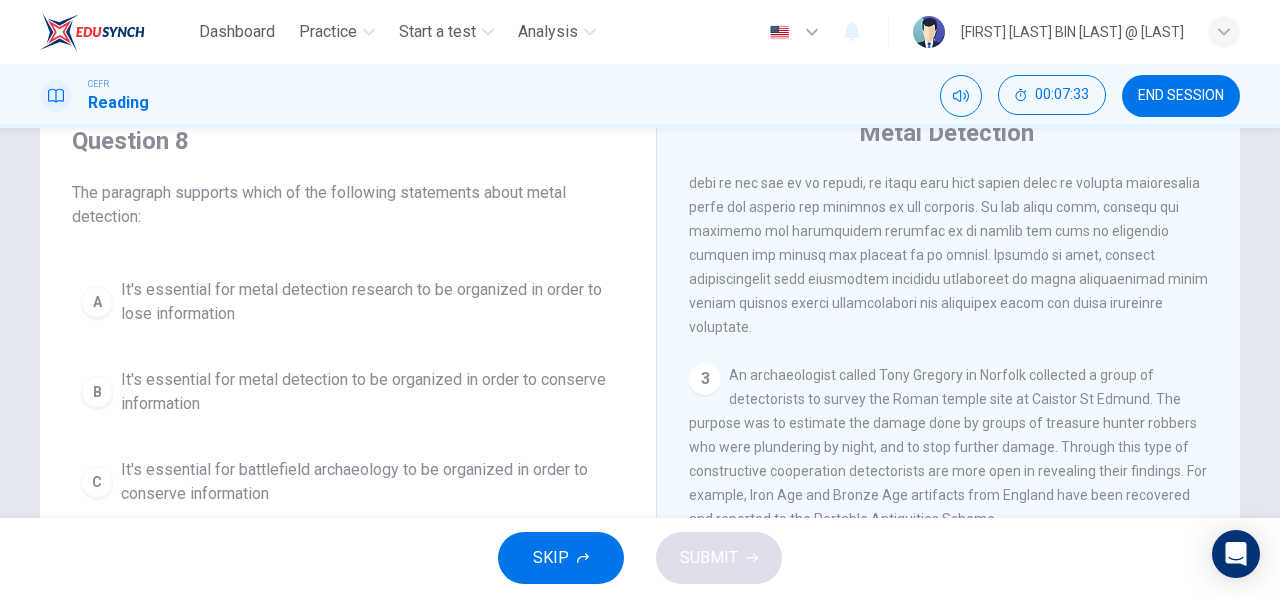 scroll, scrollTop: 82, scrollLeft: 0, axis: vertical 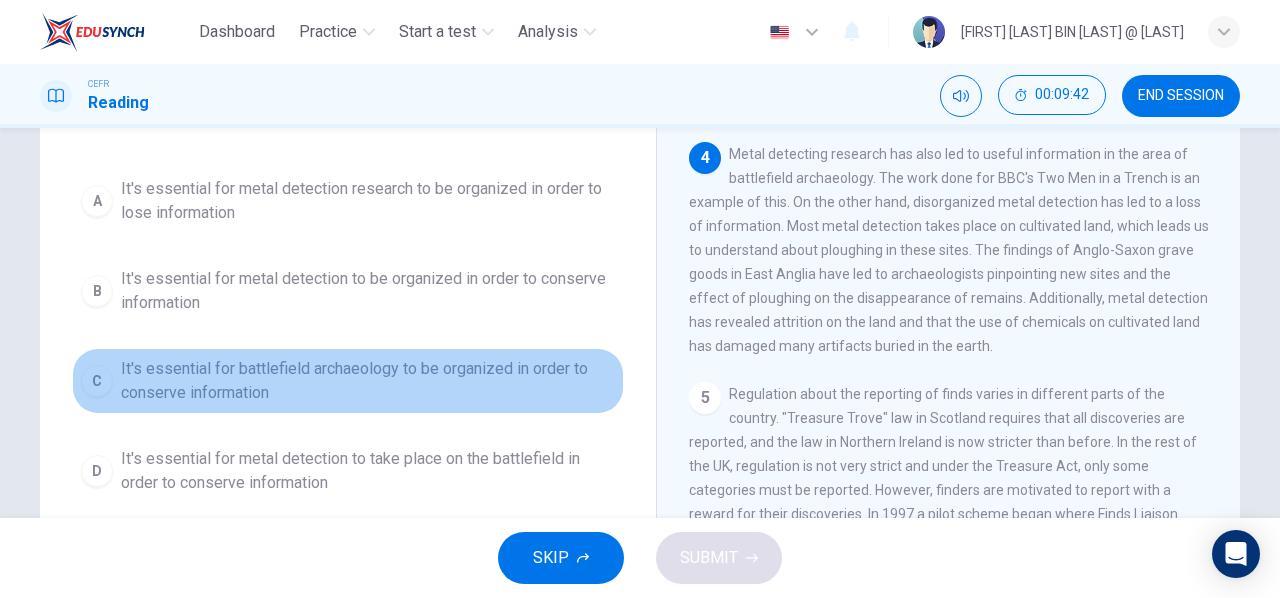 click on "C" at bounding box center (97, 201) 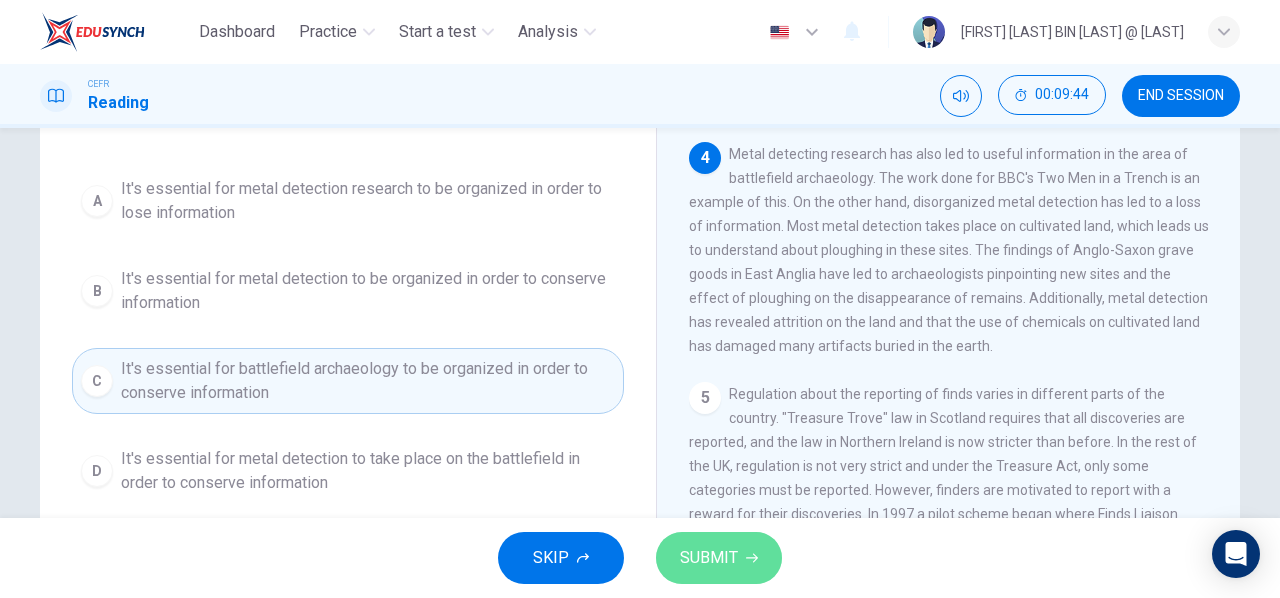 click on "SUBMIT" at bounding box center [709, 558] 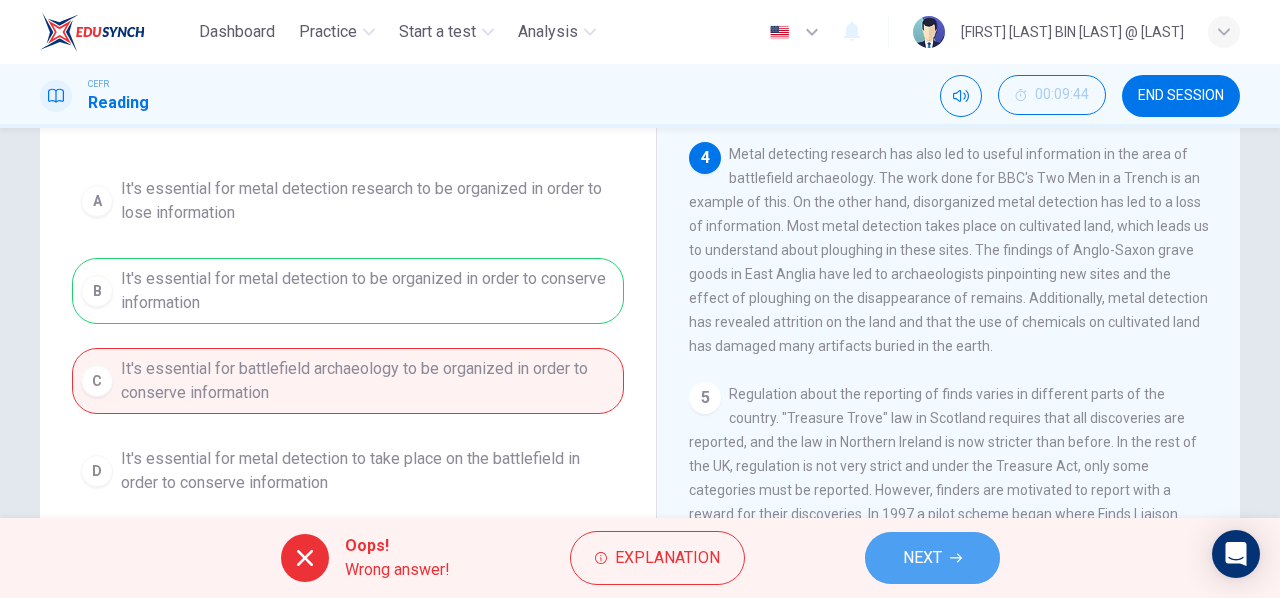 click on "NEXT" at bounding box center (922, 558) 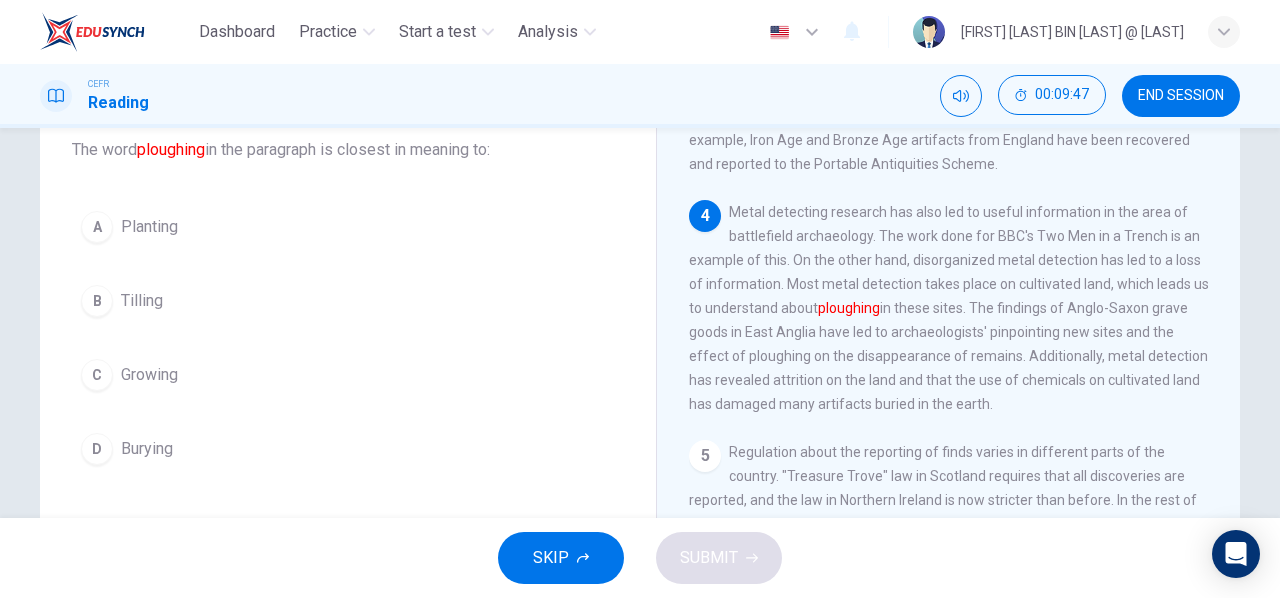 scroll, scrollTop: 127, scrollLeft: 0, axis: vertical 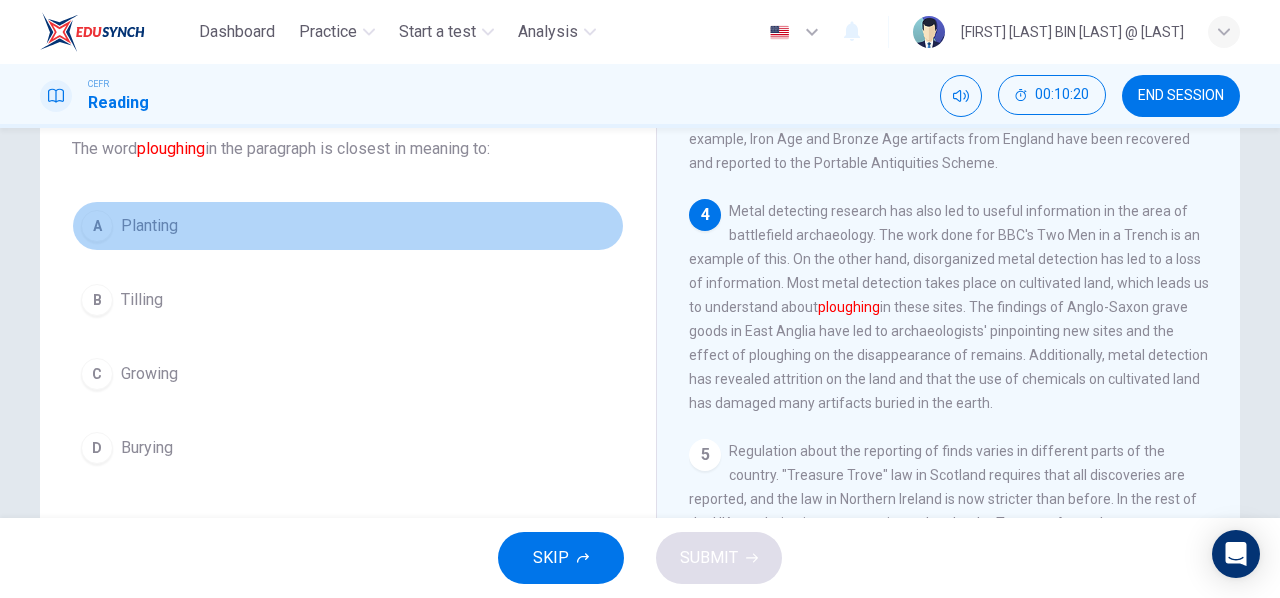 click on "A" at bounding box center [97, 226] 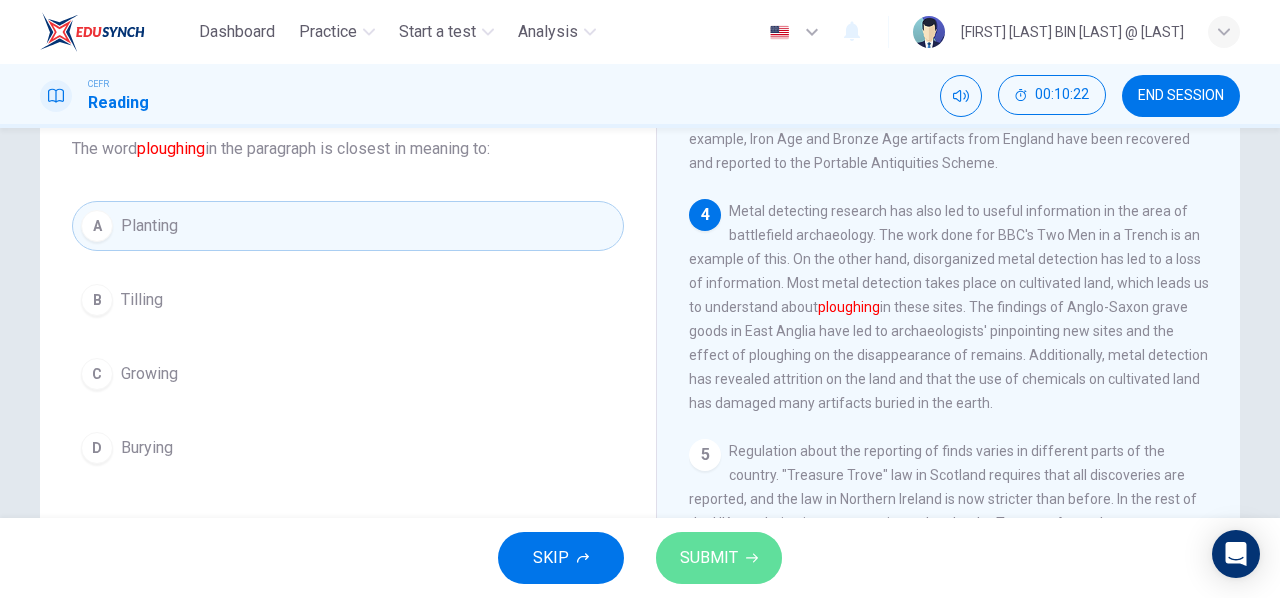click on "SUBMIT" at bounding box center [709, 558] 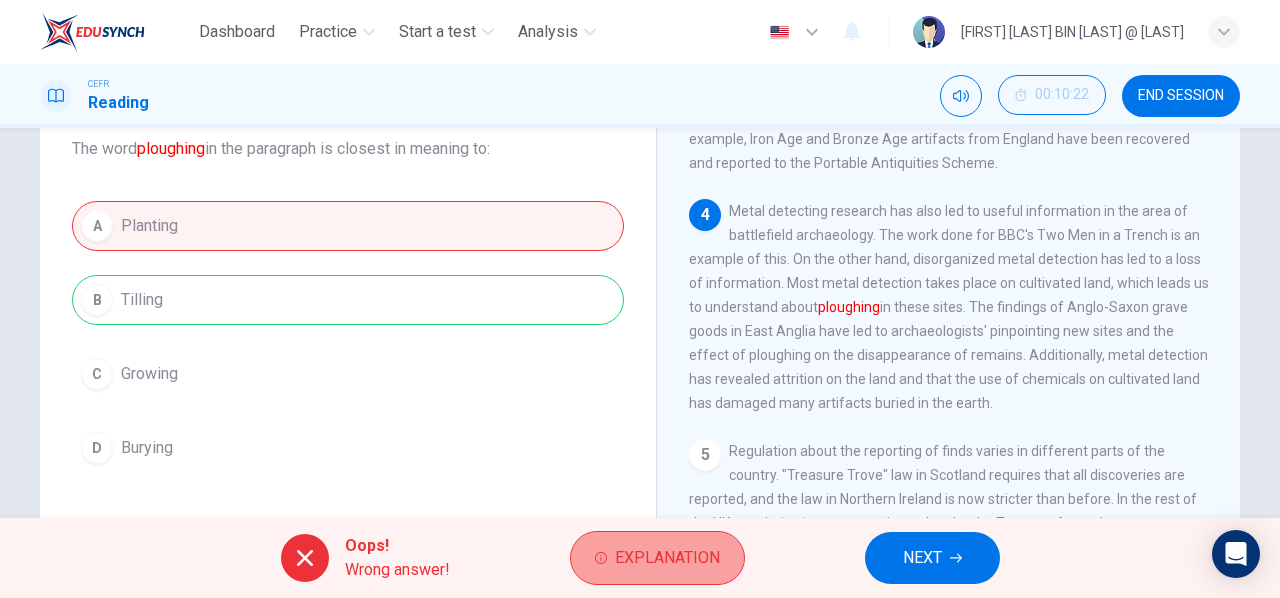 click on "Explanation" at bounding box center (667, 558) 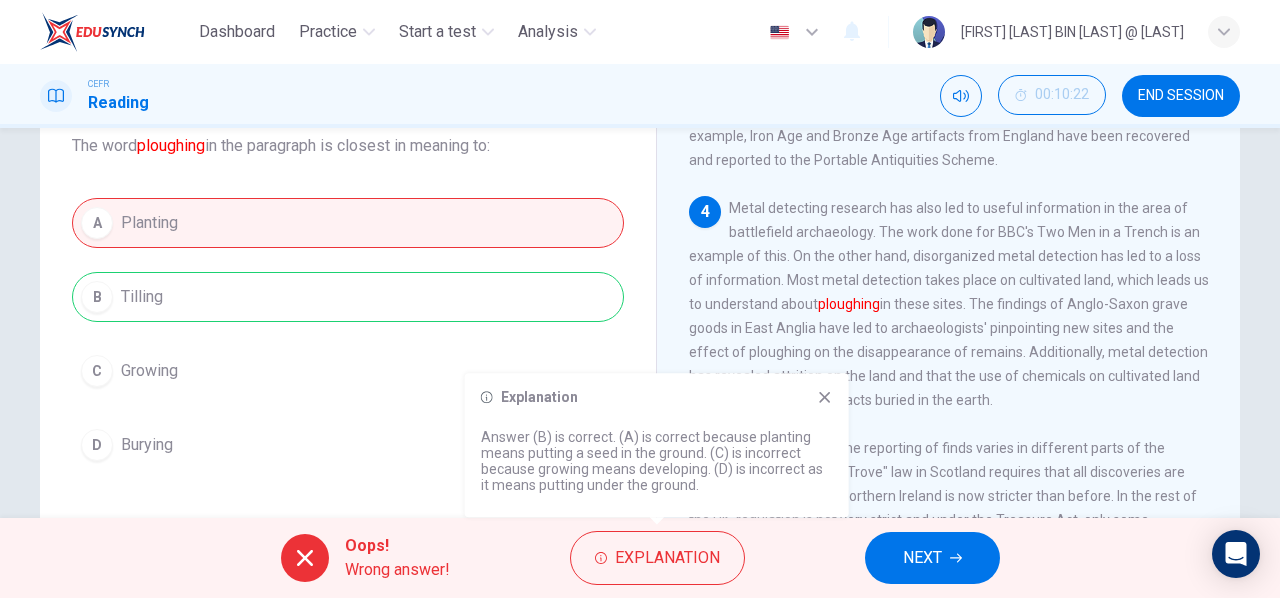 scroll, scrollTop: 129, scrollLeft: 0, axis: vertical 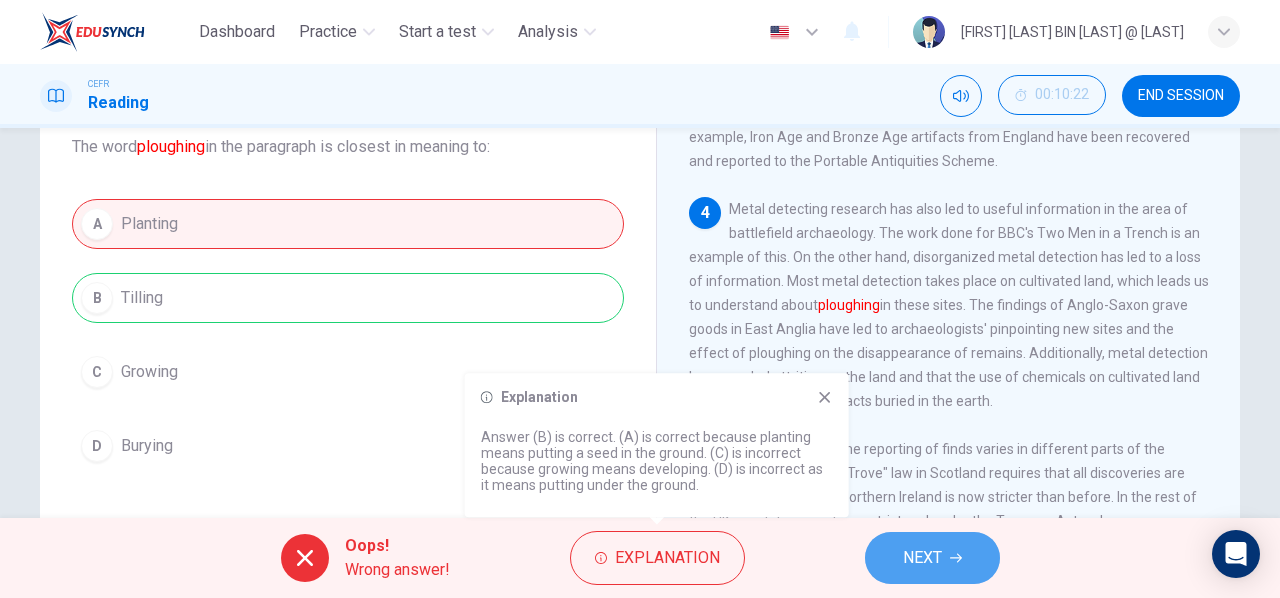 click on "NEXT" at bounding box center (932, 558) 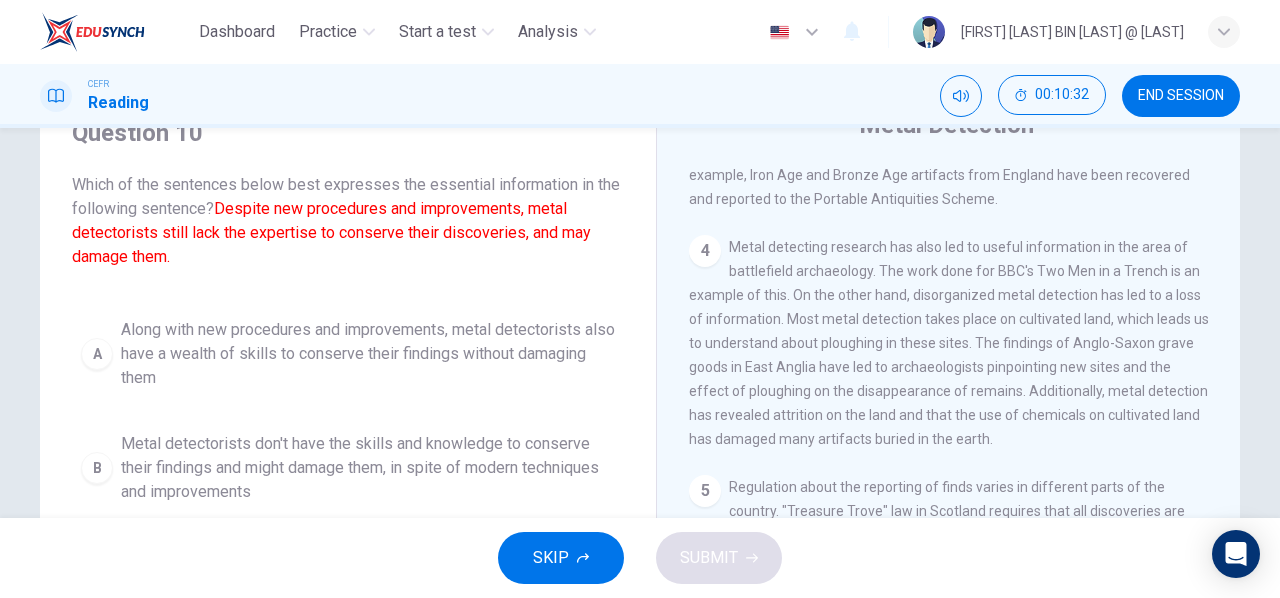 scroll, scrollTop: 92, scrollLeft: 0, axis: vertical 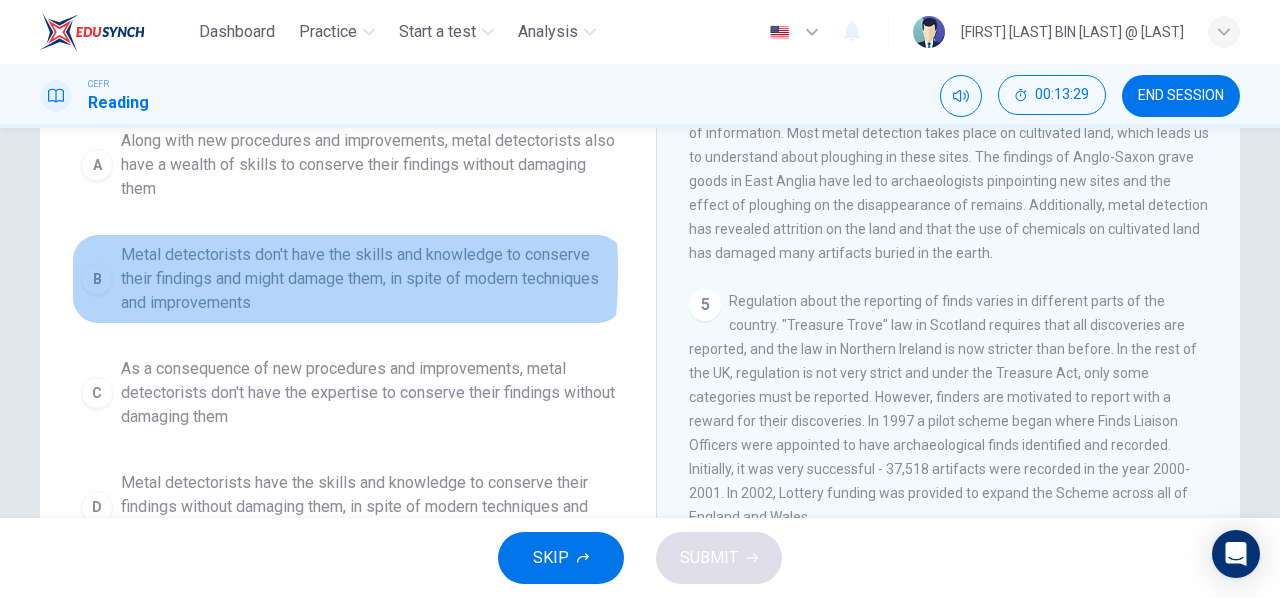 click on "B" at bounding box center [97, 165] 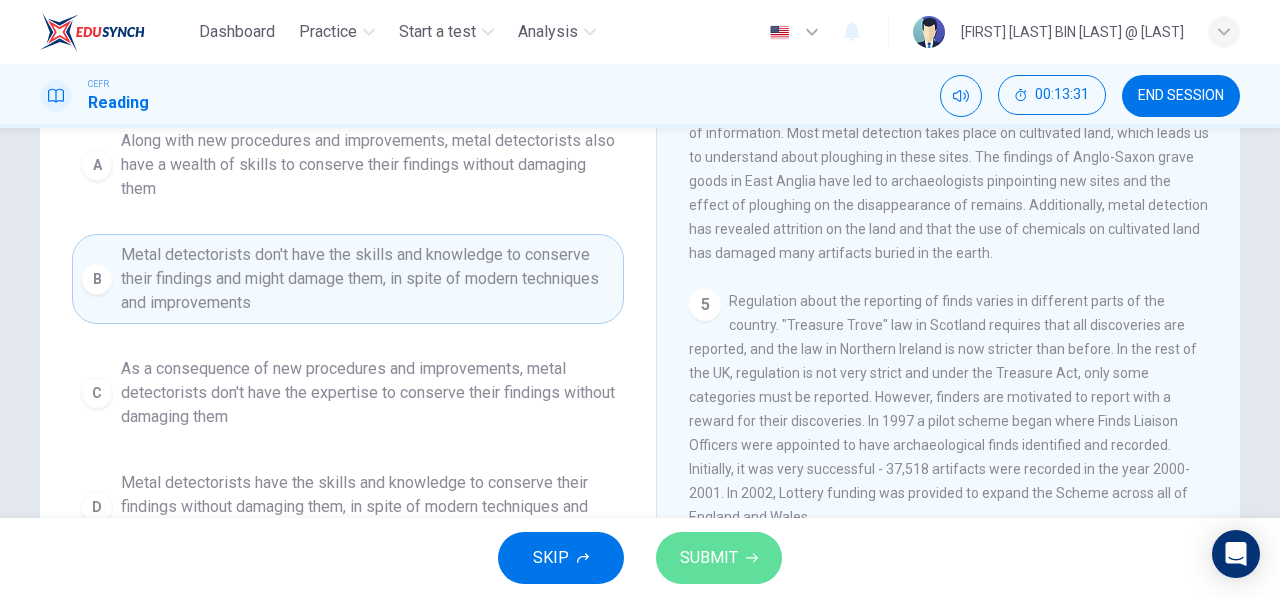 click on "SUBMIT" at bounding box center (709, 558) 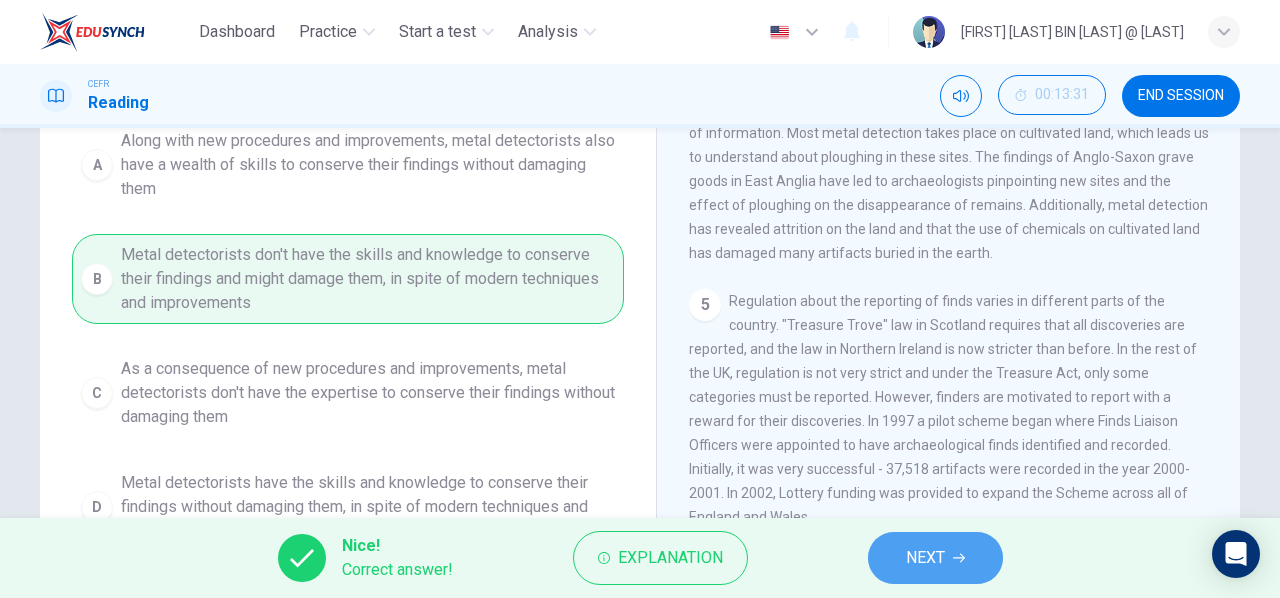 click on "NEXT" at bounding box center (935, 558) 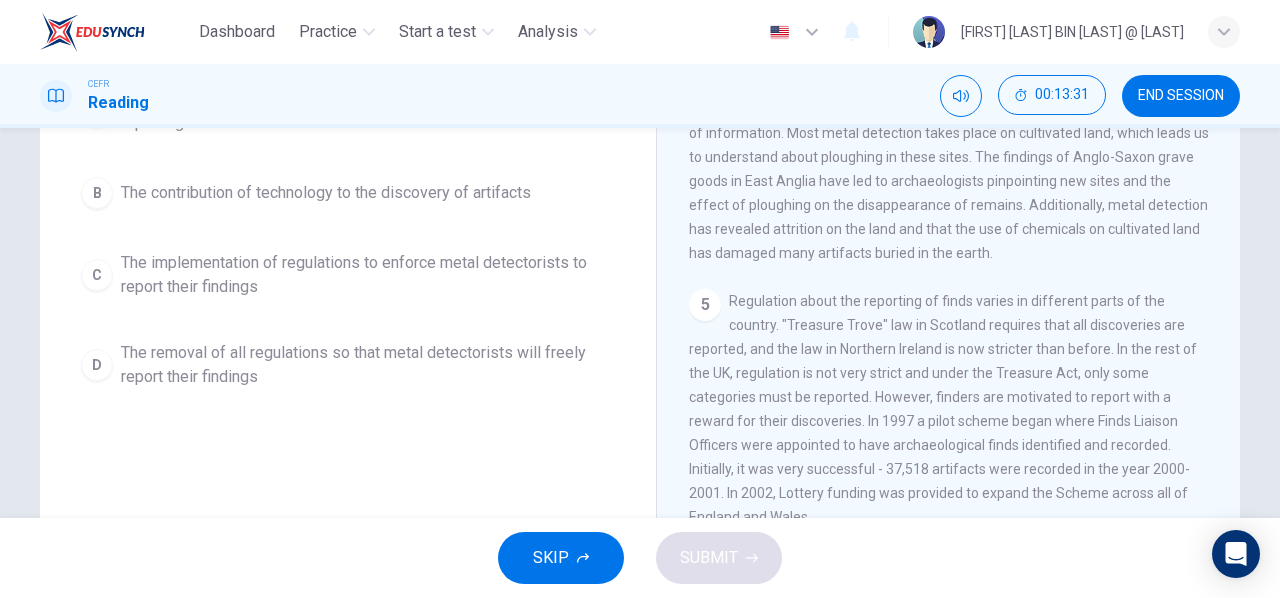 scroll, scrollTop: 0, scrollLeft: 0, axis: both 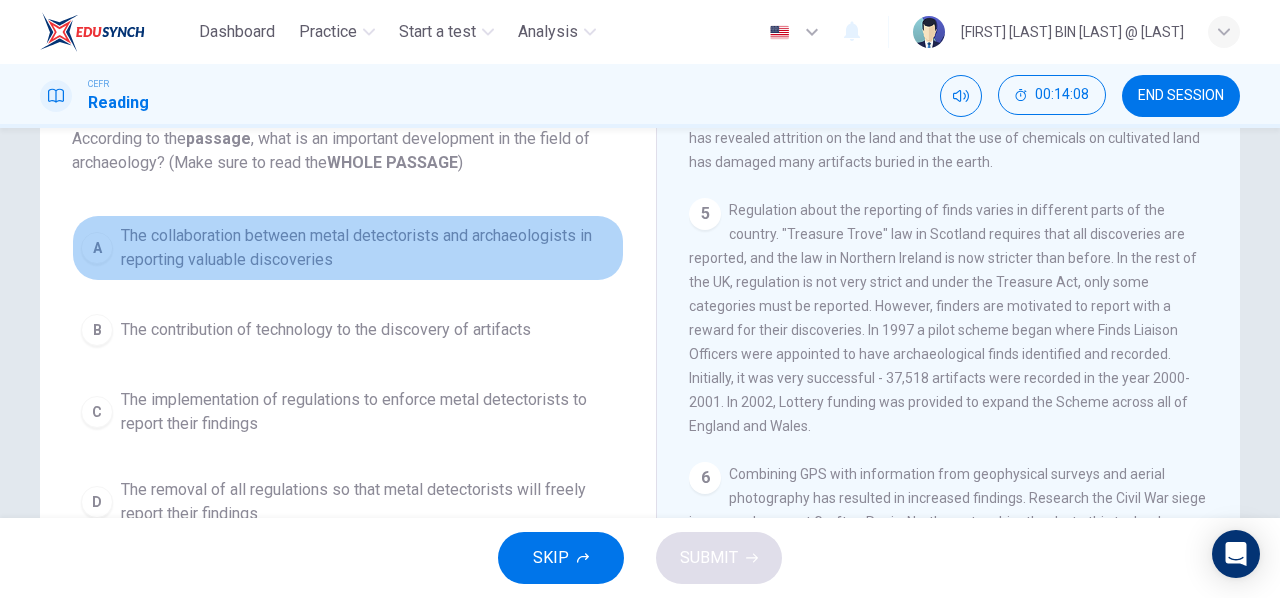 click on "A" at bounding box center (97, 248) 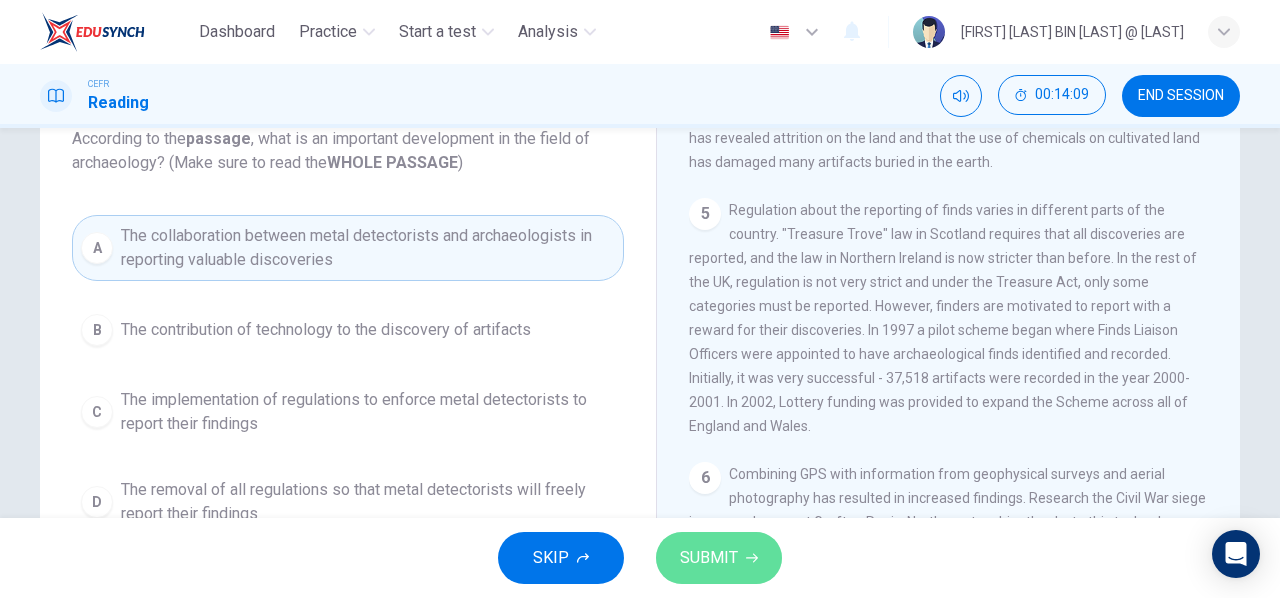 click on "SUBMIT" at bounding box center (709, 558) 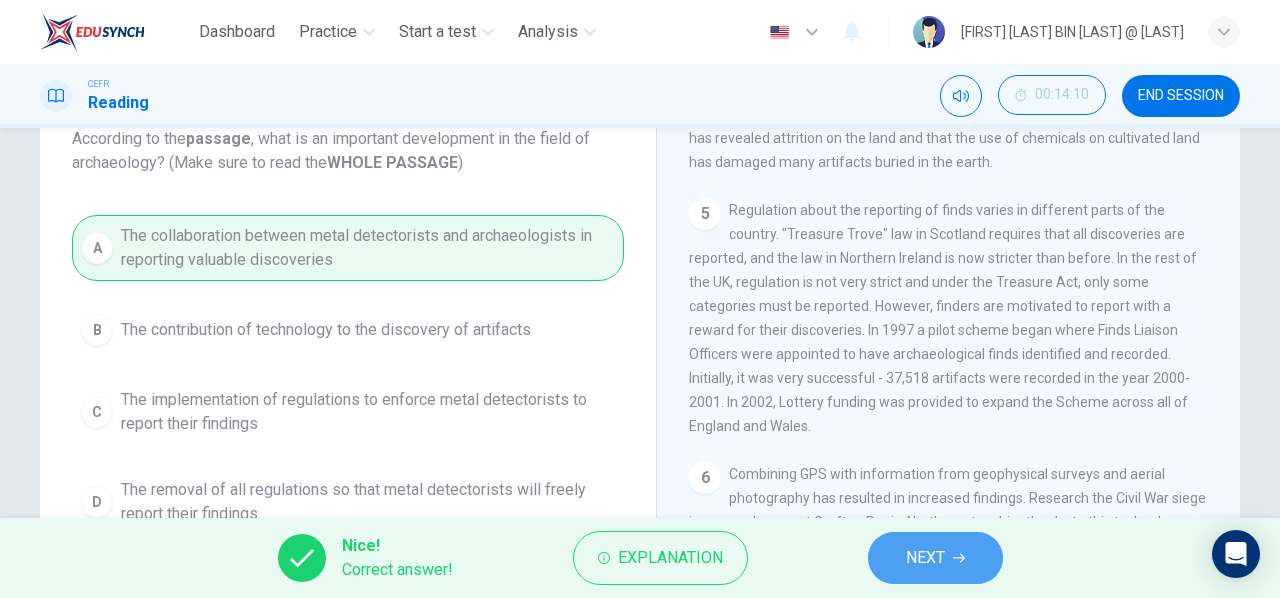 click on "NEXT" at bounding box center [935, 558] 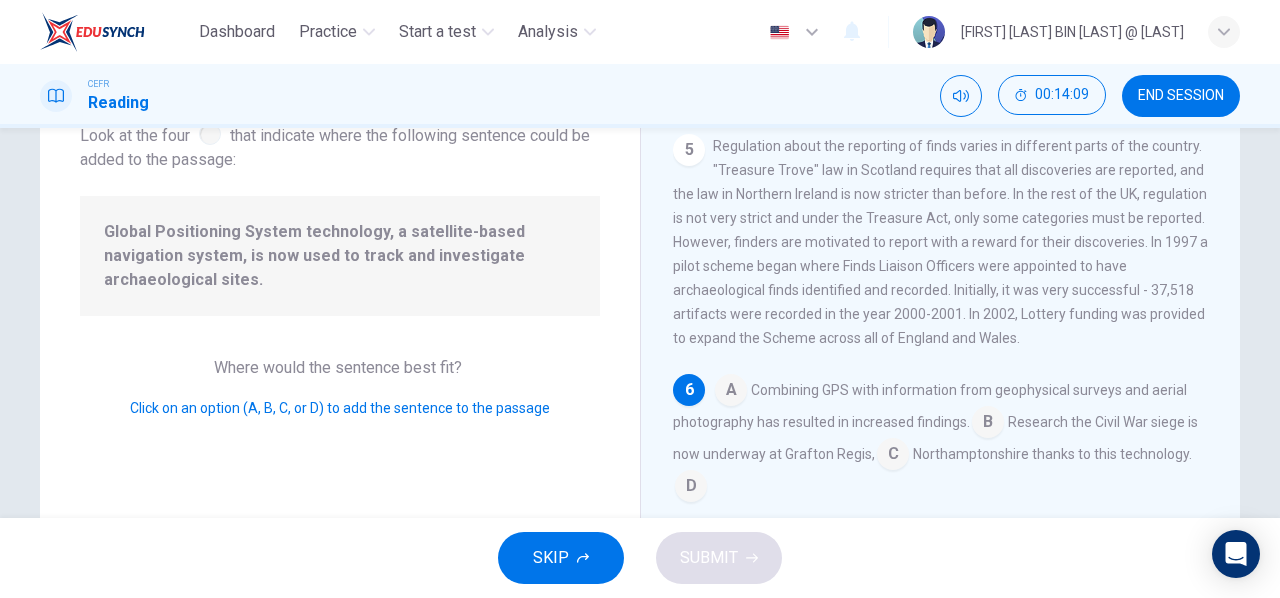 scroll, scrollTop: 978, scrollLeft: 0, axis: vertical 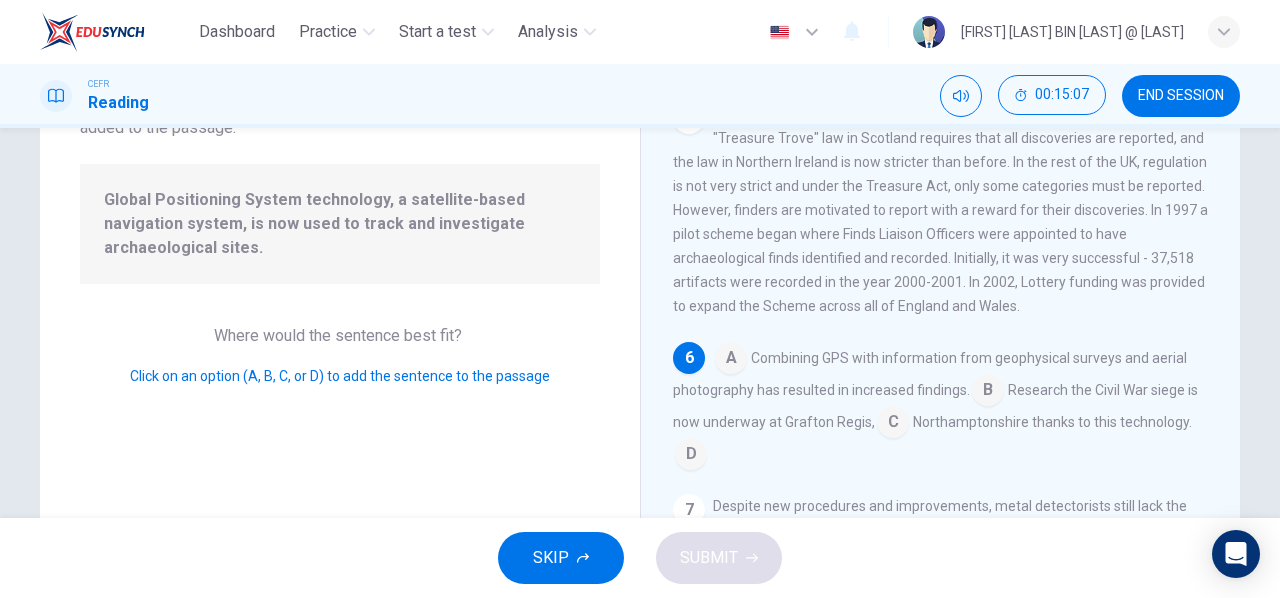 click at bounding box center (731, 360) 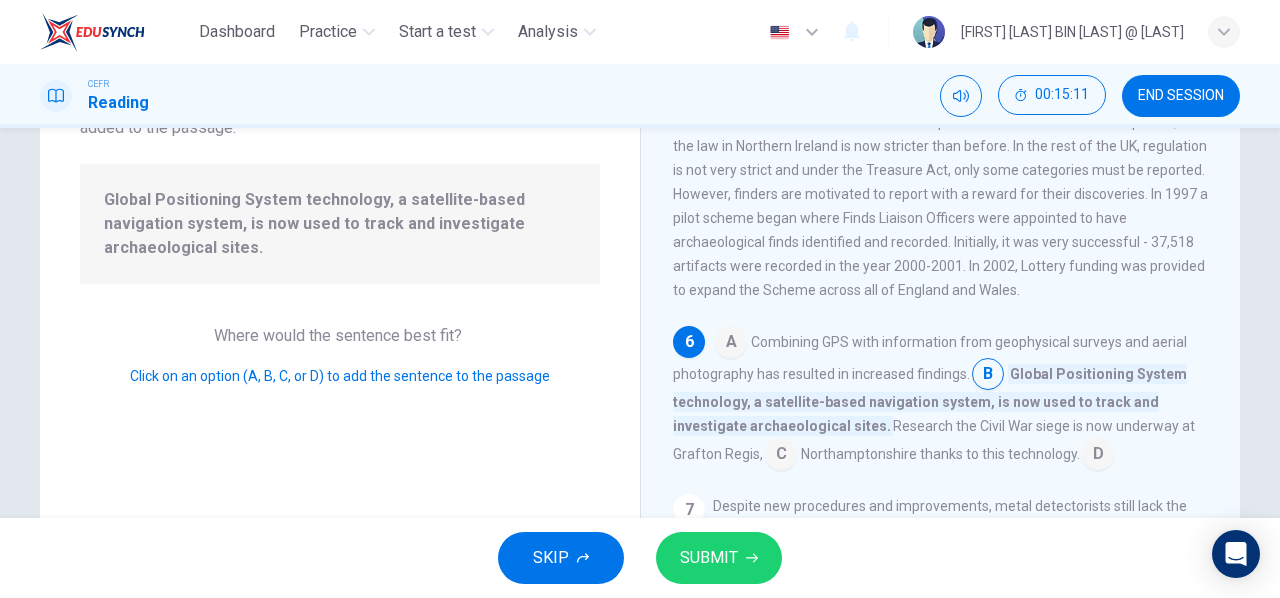scroll, scrollTop: 994, scrollLeft: 0, axis: vertical 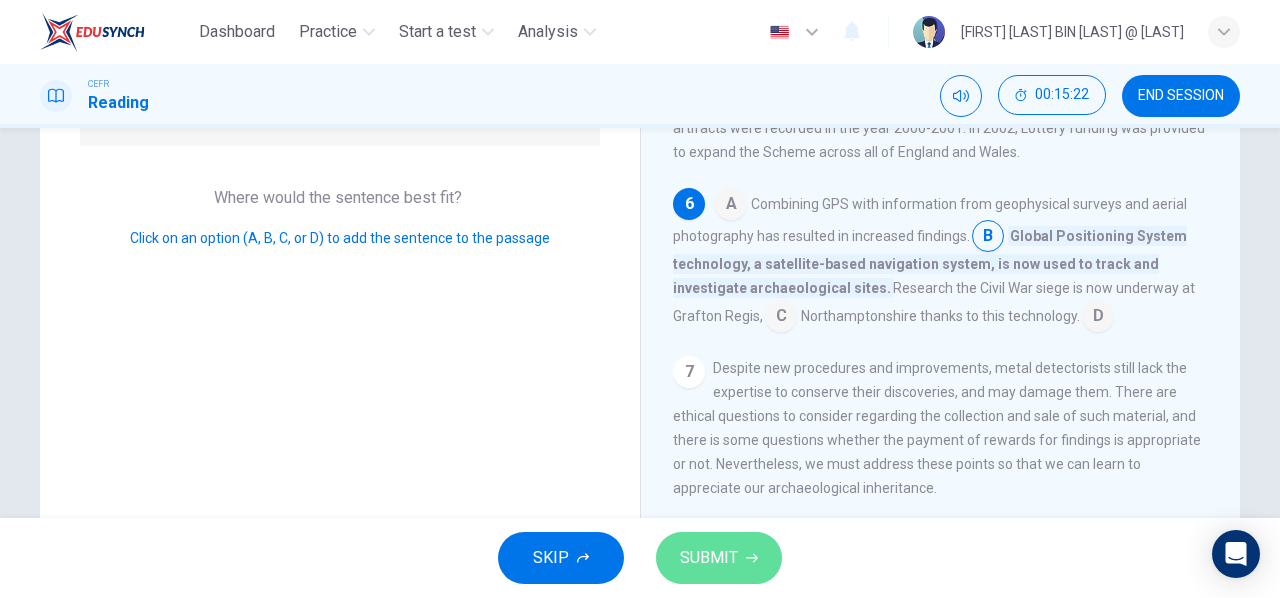 click at bounding box center [752, 558] 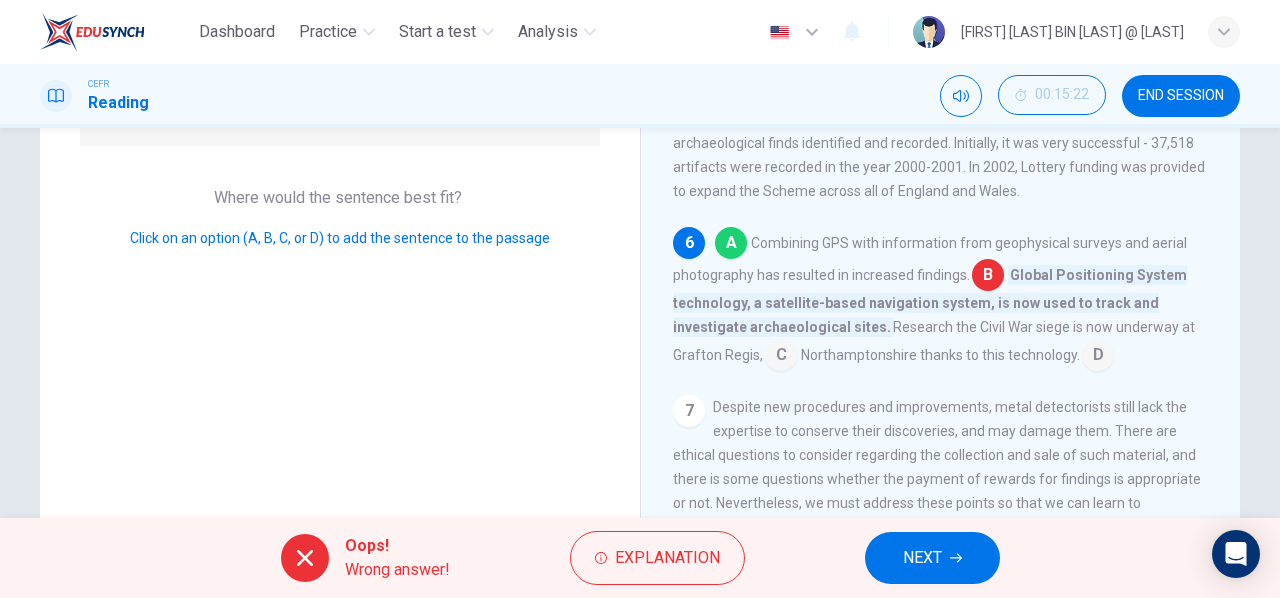 scroll, scrollTop: 936, scrollLeft: 0, axis: vertical 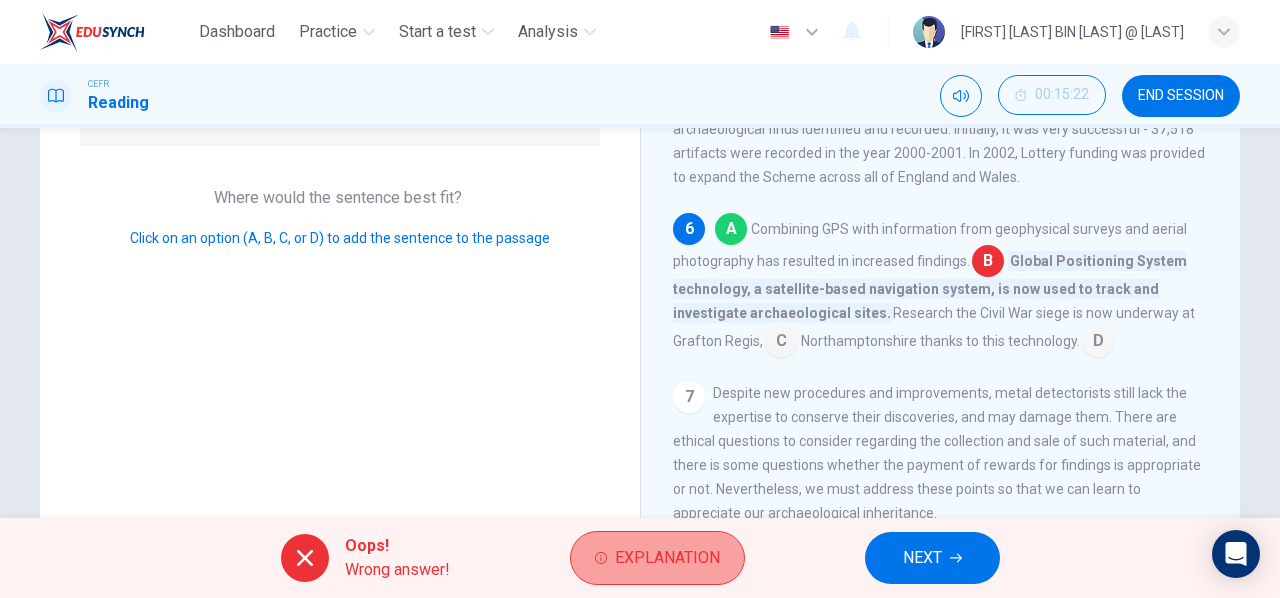 click on "Explanation" at bounding box center [667, 558] 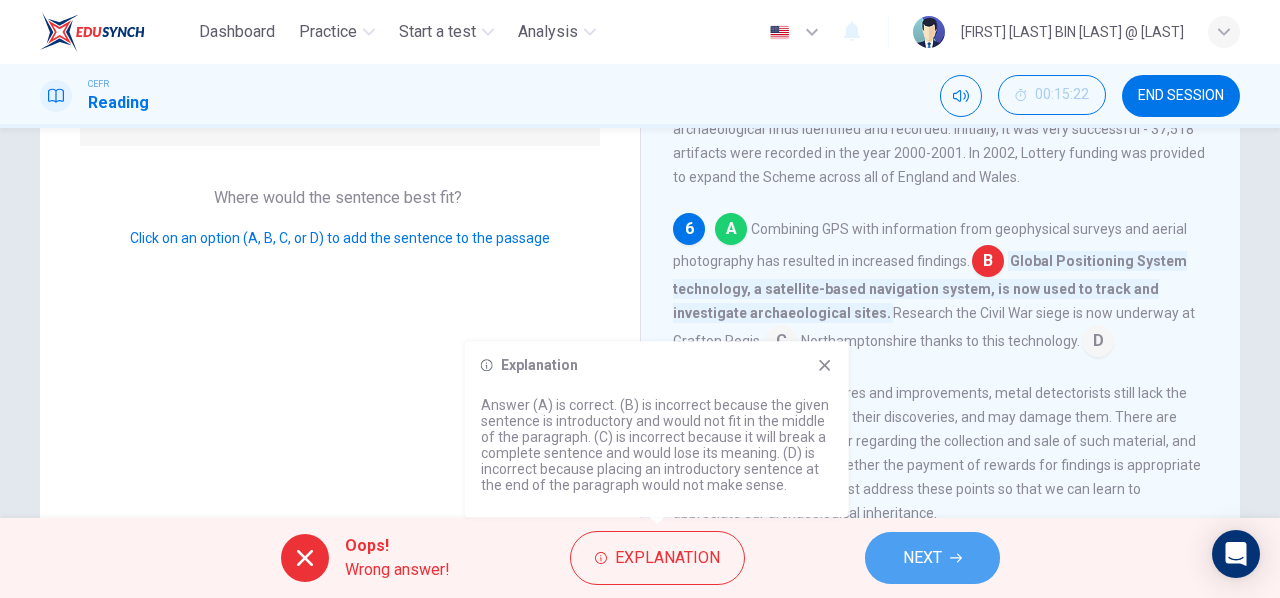 click on "NEXT" at bounding box center (922, 558) 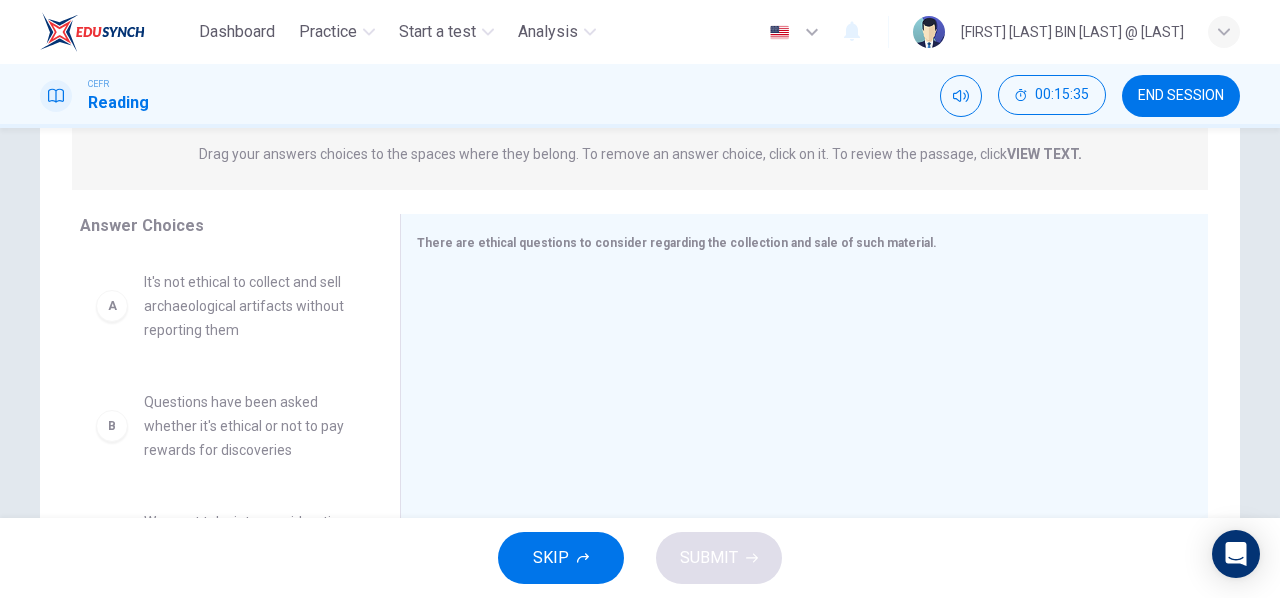 scroll, scrollTop: 267, scrollLeft: 0, axis: vertical 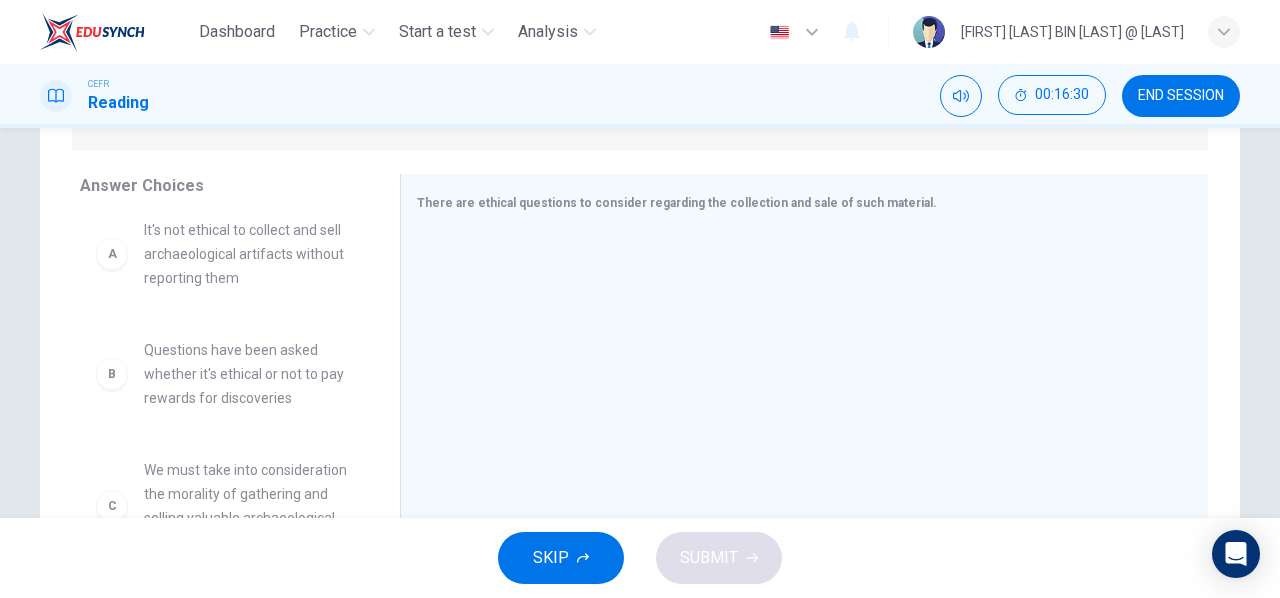 click on "A" at bounding box center (112, 254) 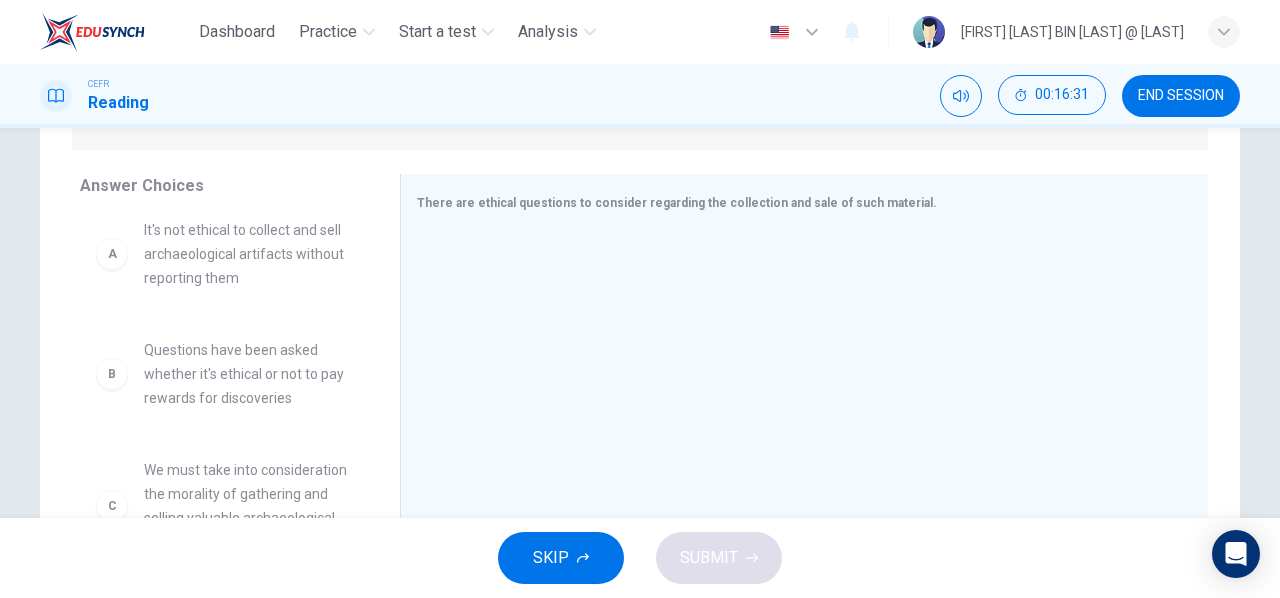 click on "A" at bounding box center (112, 254) 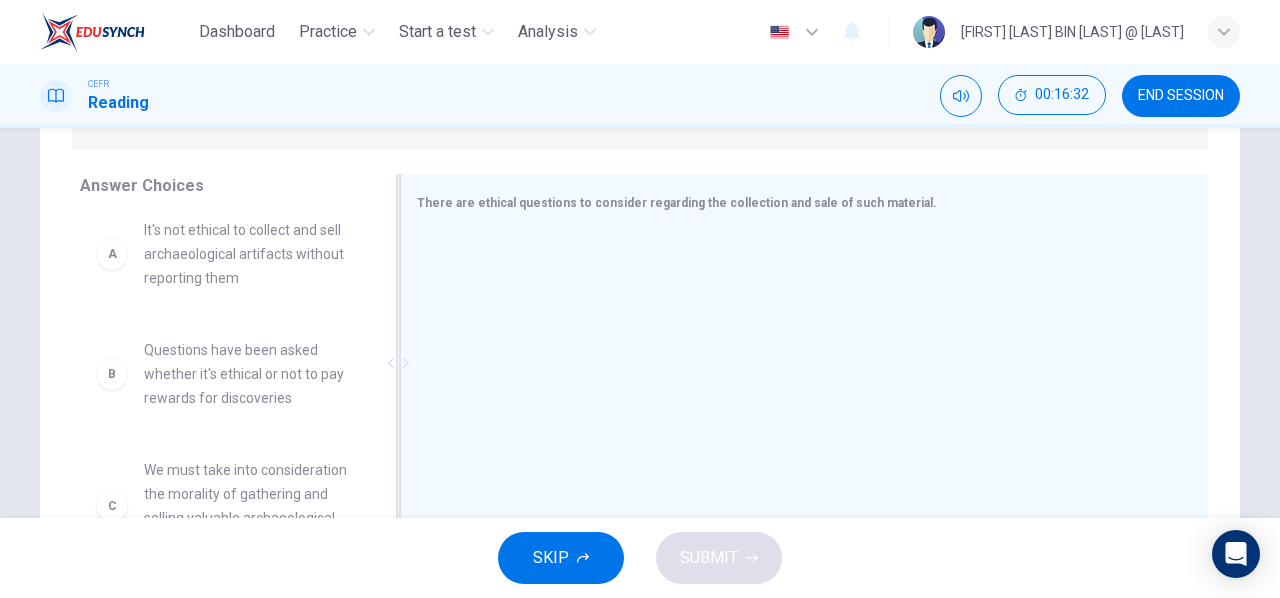 scroll, scrollTop: 9, scrollLeft: 0, axis: vertical 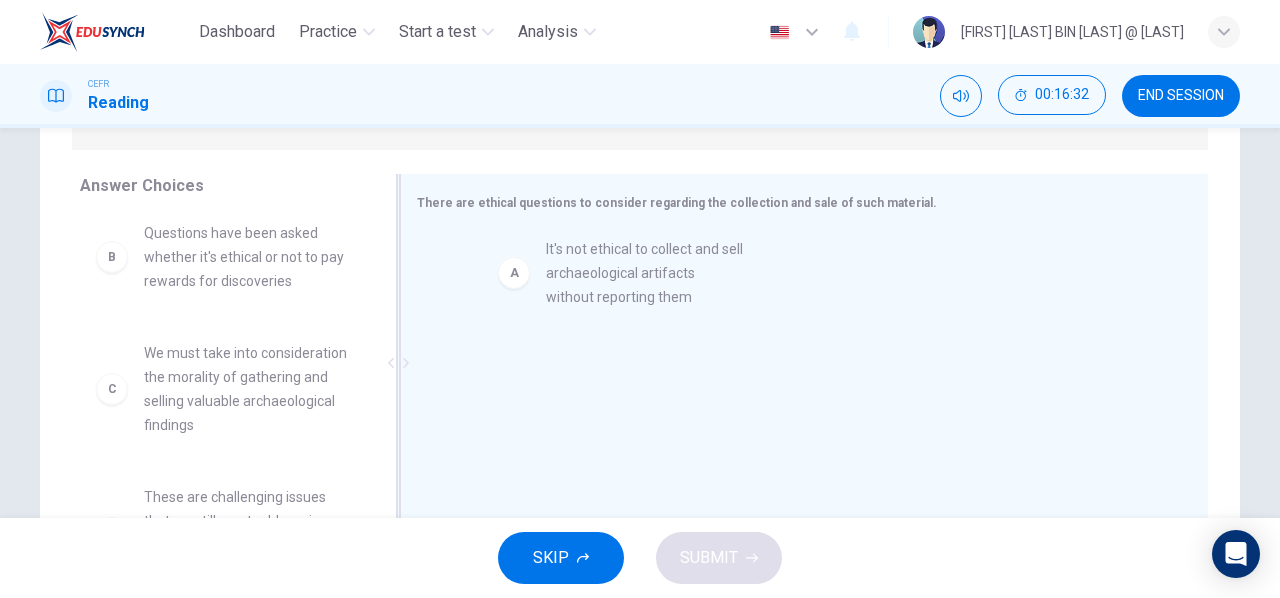 drag, startPoint x: 113, startPoint y: 262, endPoint x: 536, endPoint y: 280, distance: 423.3828 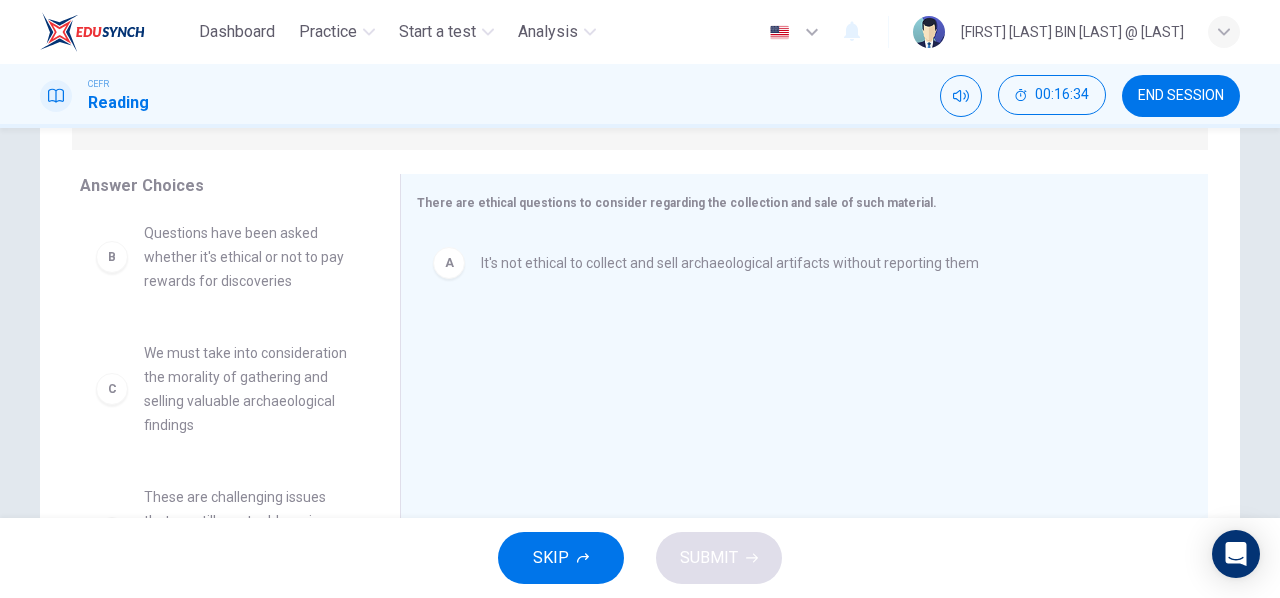 scroll, scrollTop: 42, scrollLeft: 0, axis: vertical 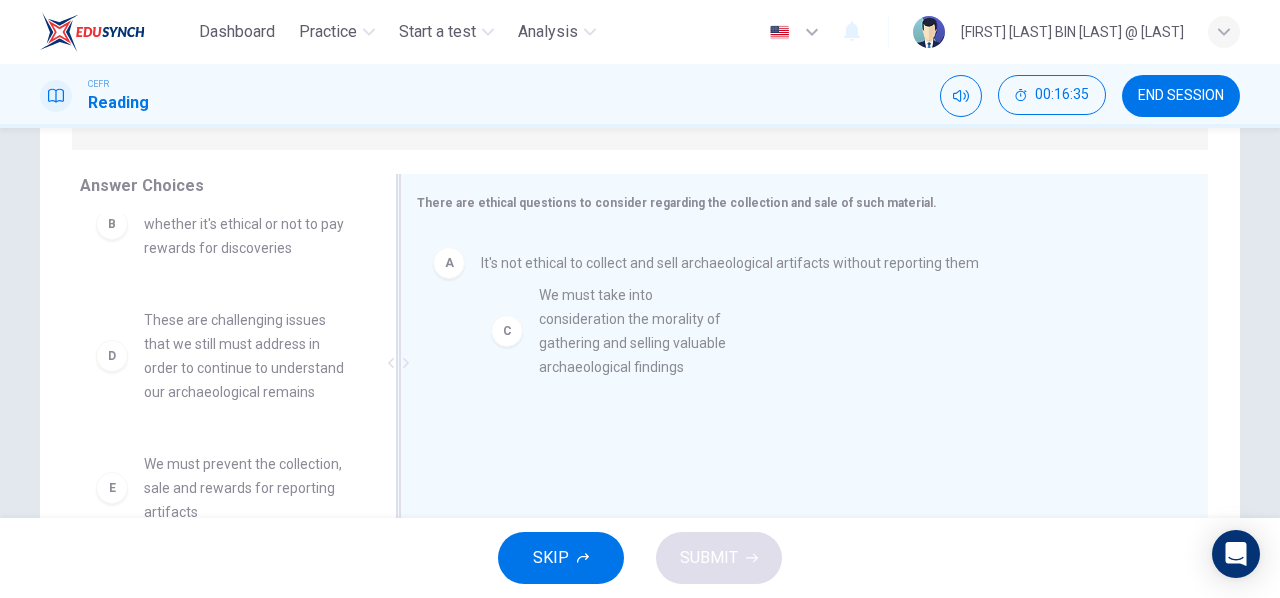 drag, startPoint x: 108, startPoint y: 376, endPoint x: 545, endPoint y: 351, distance: 437.7145 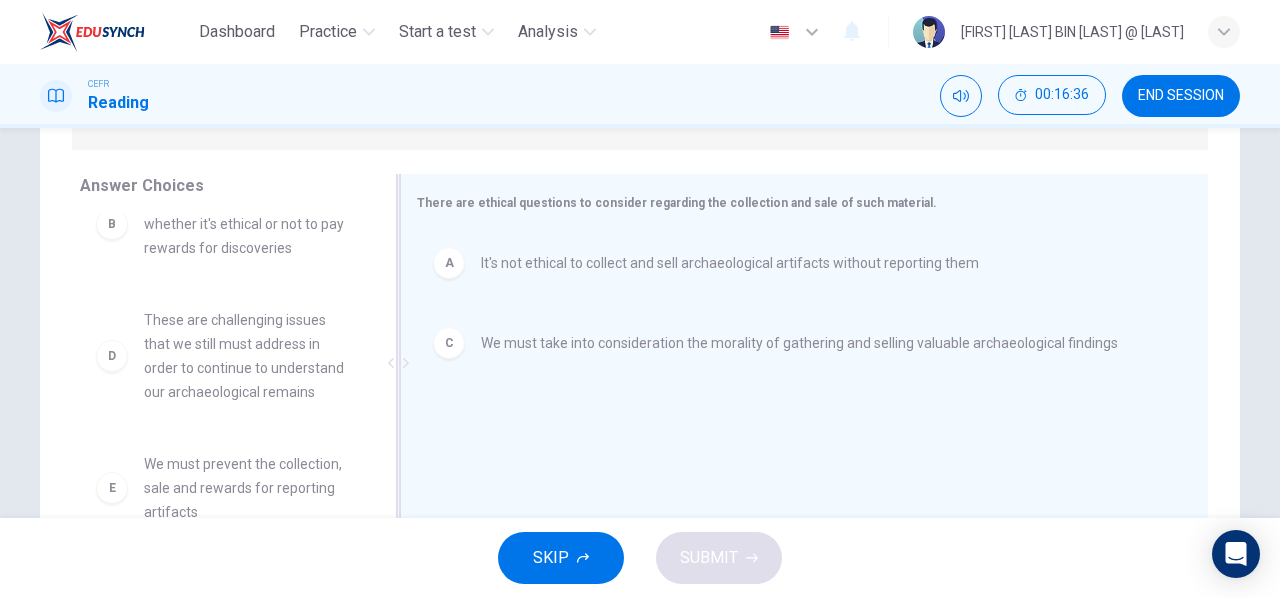 scroll, scrollTop: 385, scrollLeft: 0, axis: vertical 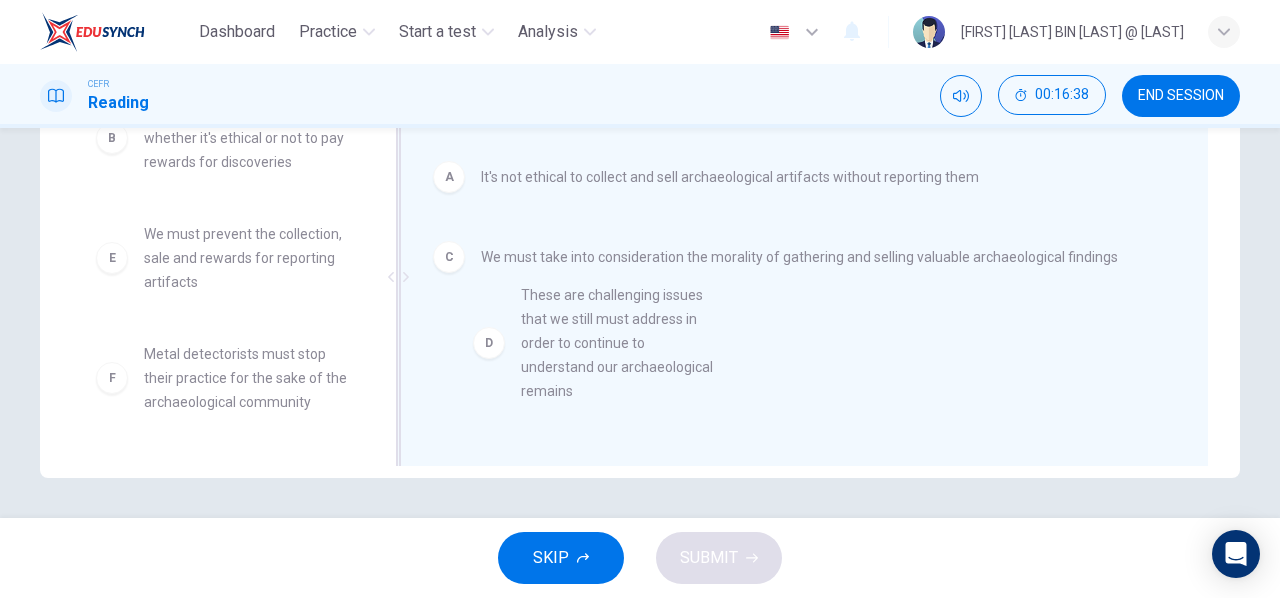 drag, startPoint x: 122, startPoint y: 280, endPoint x: 532, endPoint y: 343, distance: 414.812 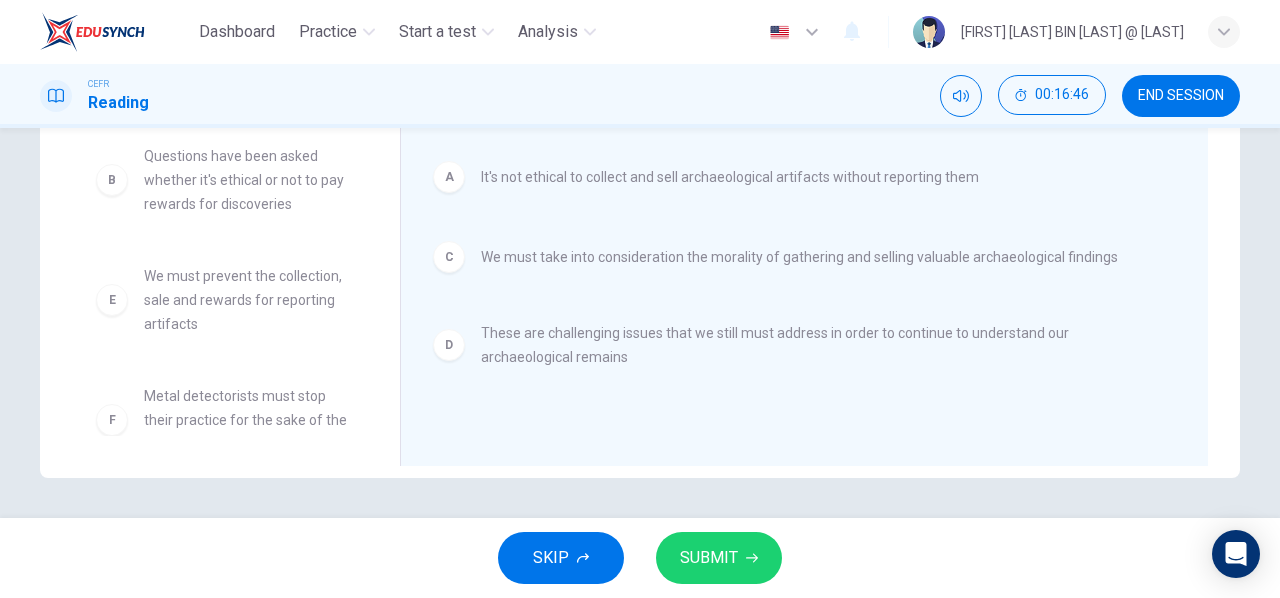 scroll, scrollTop: 1, scrollLeft: 0, axis: vertical 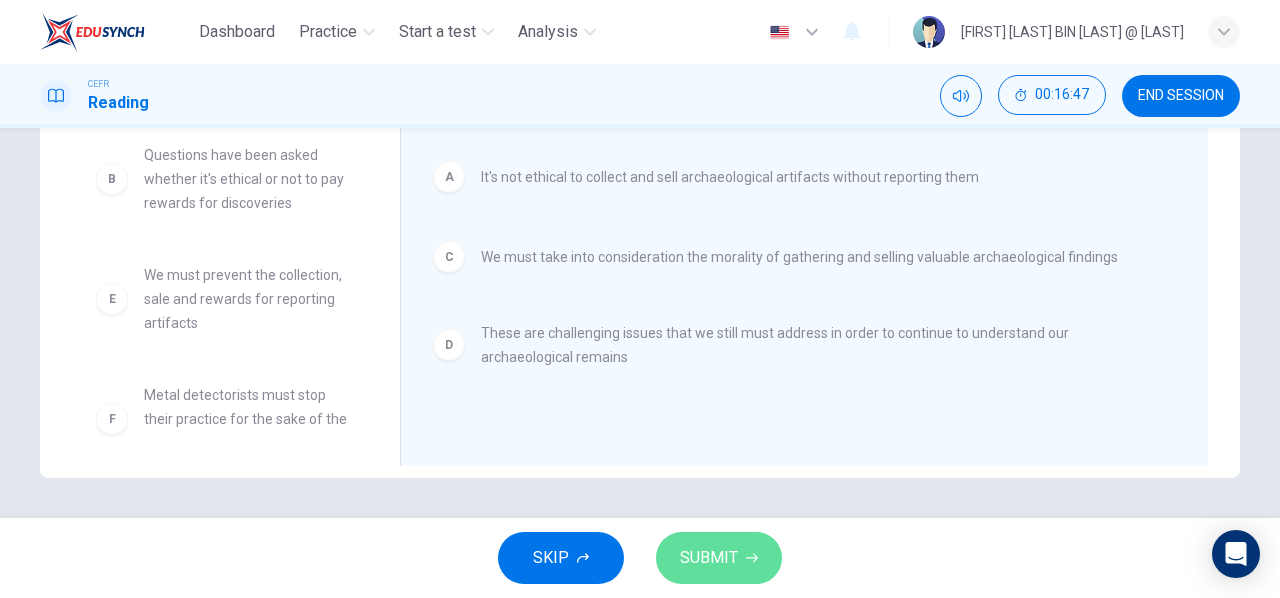click on "SUBMIT" at bounding box center [709, 558] 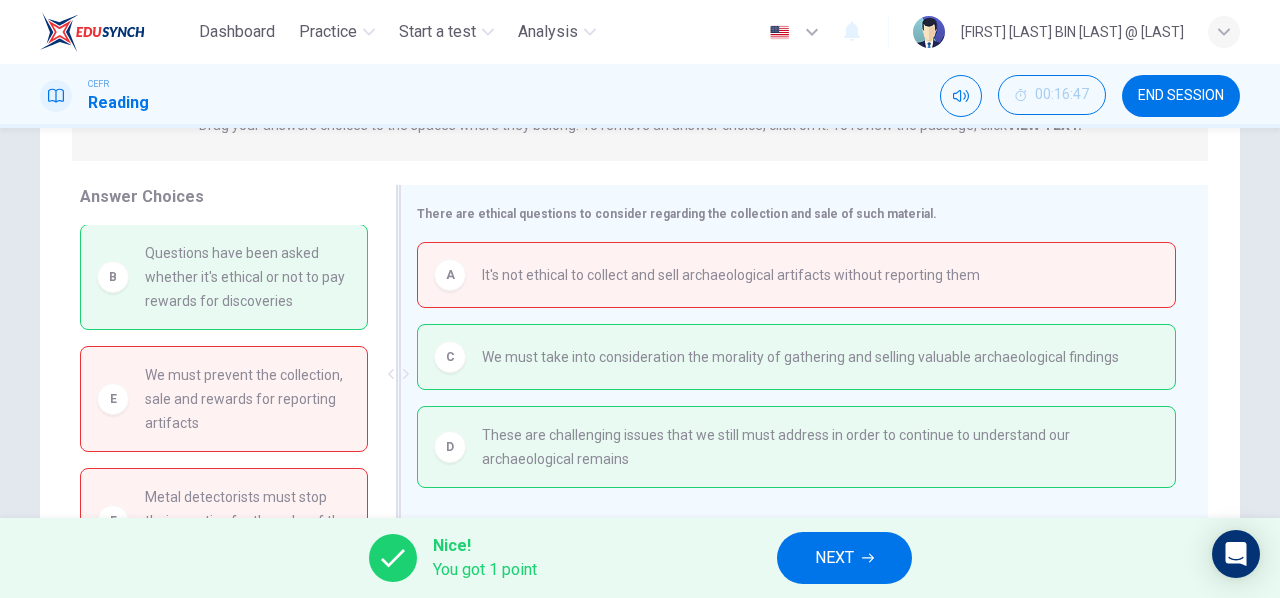 scroll, scrollTop: 350, scrollLeft: 0, axis: vertical 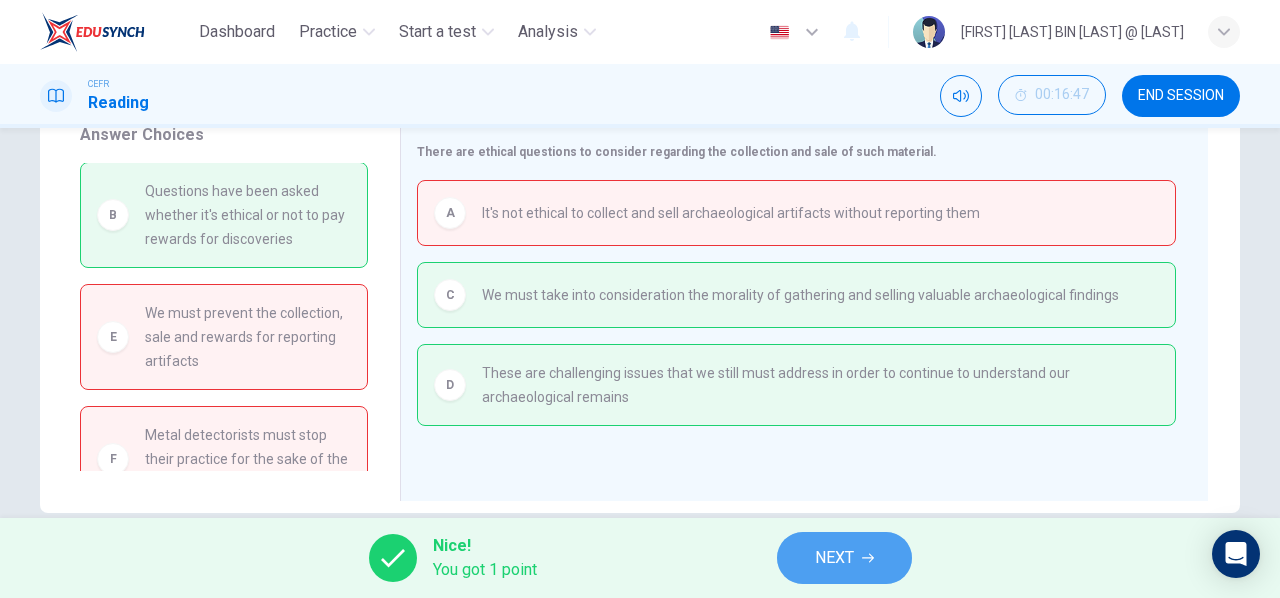 click on "NEXT" at bounding box center (844, 558) 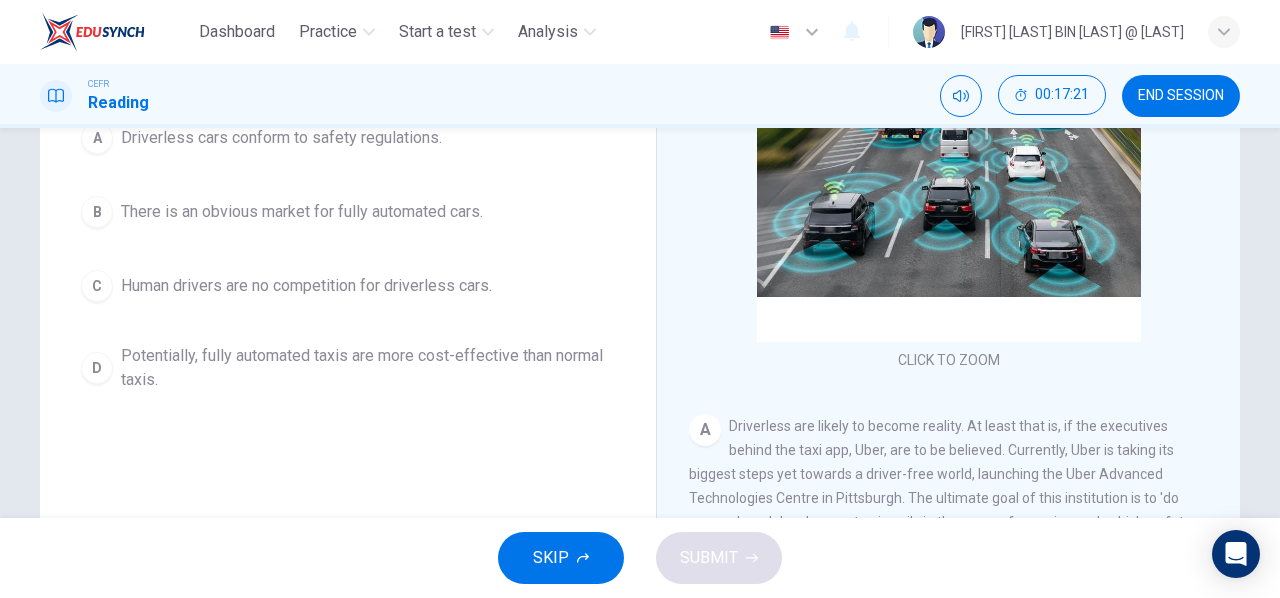 scroll, scrollTop: 378, scrollLeft: 0, axis: vertical 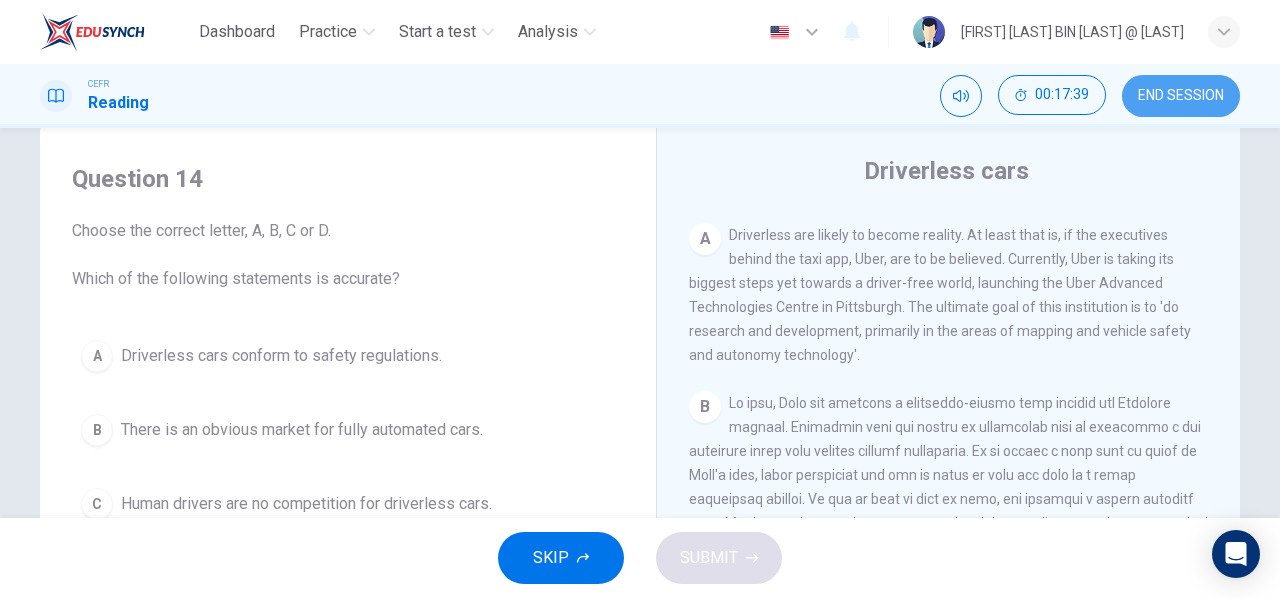 click on "END SESSION" at bounding box center (1181, 96) 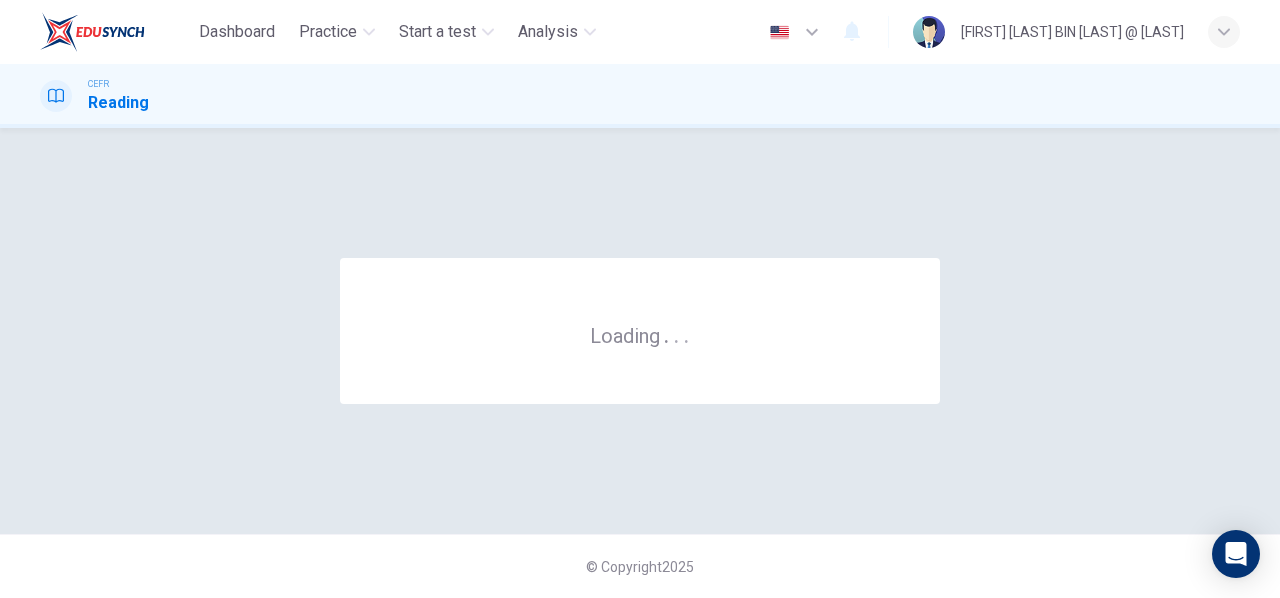 scroll, scrollTop: 0, scrollLeft: 0, axis: both 